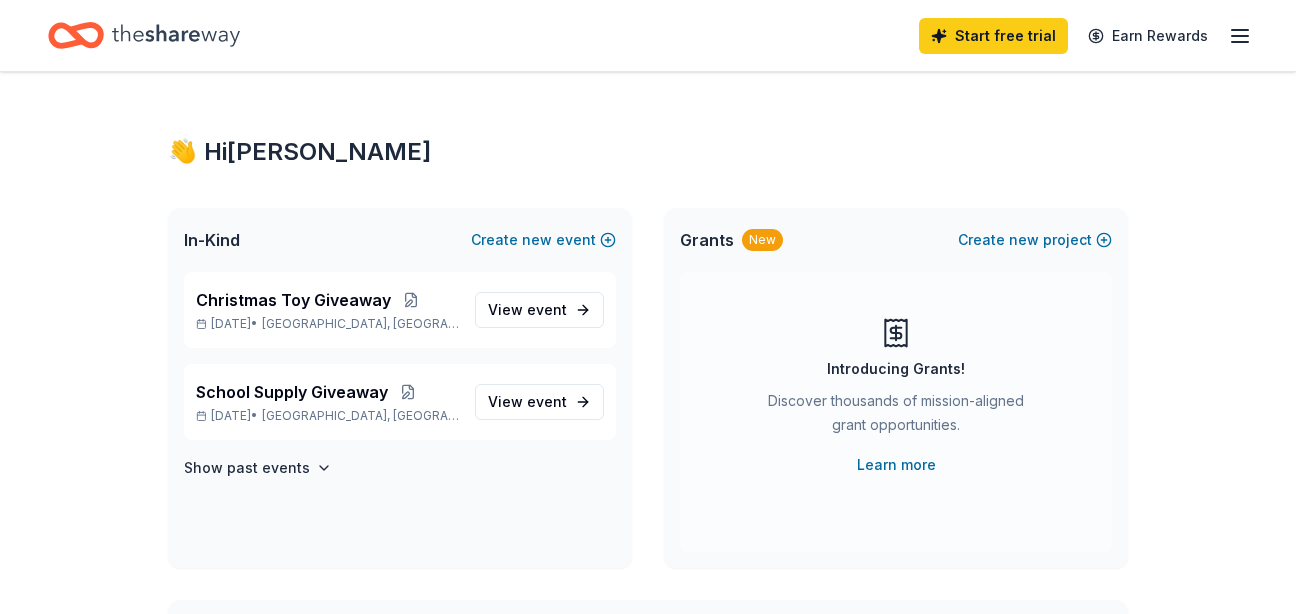 scroll, scrollTop: 0, scrollLeft: 0, axis: both 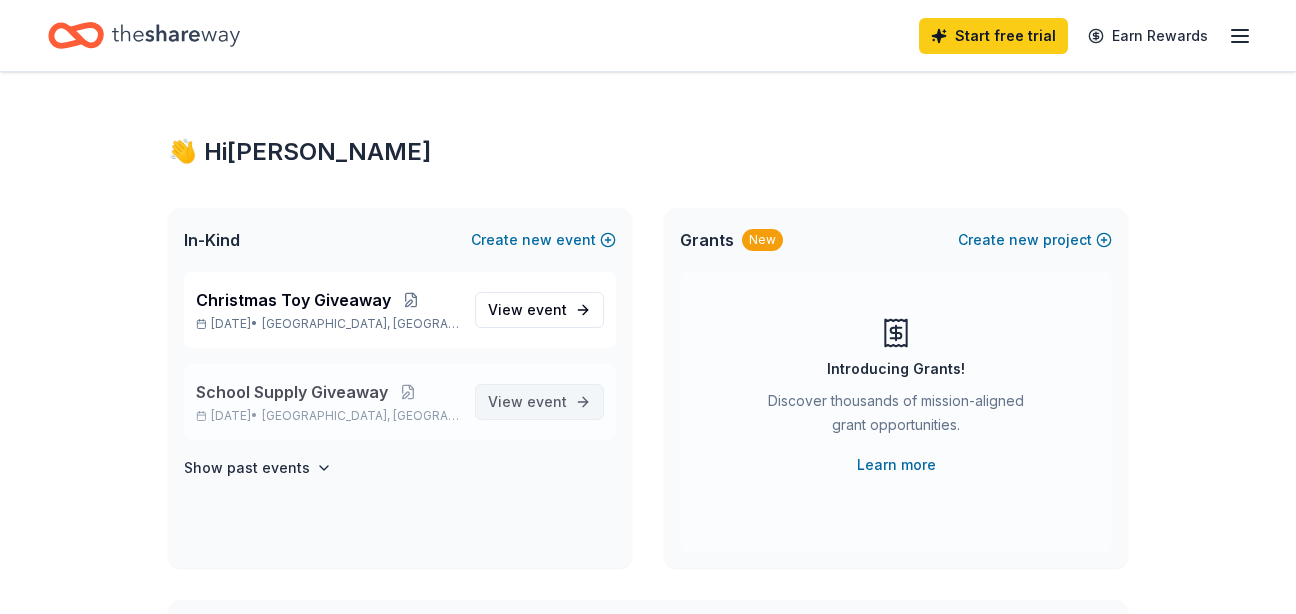 click on "View   event" at bounding box center (539, 402) 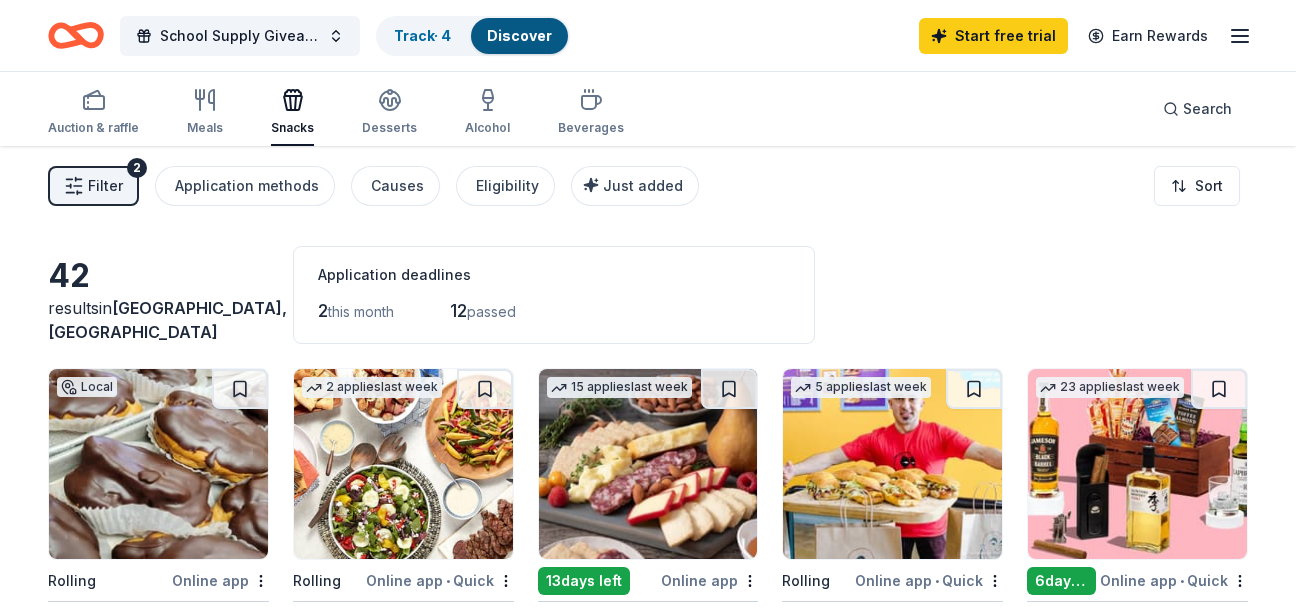 click on "42 results  in  New Orleans, LA Application deadlines 2  this month 12  passed Local Rolling Online app Haydel's Bakery New Baked goods 2   applies  last week Rolling Online app • Quick Taziki's Mediterranean Cafe 5.0 Food, gift card(s) 15   applies  last week 13  days left Online app Gourmet Gift Baskets 4.5 Gift basket(s) 5   applies  last week Rolling Online app • Quick Ike's Sandwiches New Sandwiches, catering trays, gift cards 23   applies  last week 6  days left Online app • Quick The BroBasket 3.4 Discounted gift basket(s) 5   applies  last week Rolling Online app • Quick McAlister's Deli New Food, gift card(s) 10   applies  last week Rolling Online app • Quick Freddy's Frozen Custard & Steakburgers 4.6 Gift basket(s), gift card(s), food 1   apply  last week Rolling Online app Shipley Do-Nuts New Food, gift certificates, merchandise, monetary donations 12   applies  last week Rolling Online app Termini Brothers Bakery New Gift cards, product donations 2   applies  last week Rolling Online app" at bounding box center (648, 1430) 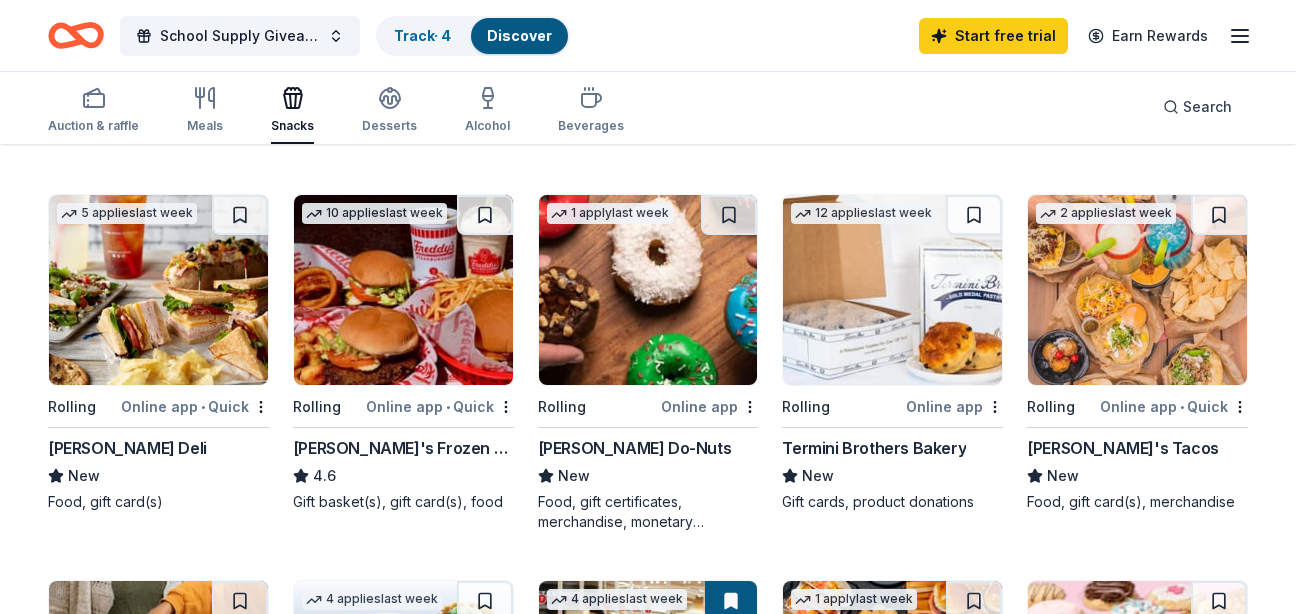scroll, scrollTop: 600, scrollLeft: 0, axis: vertical 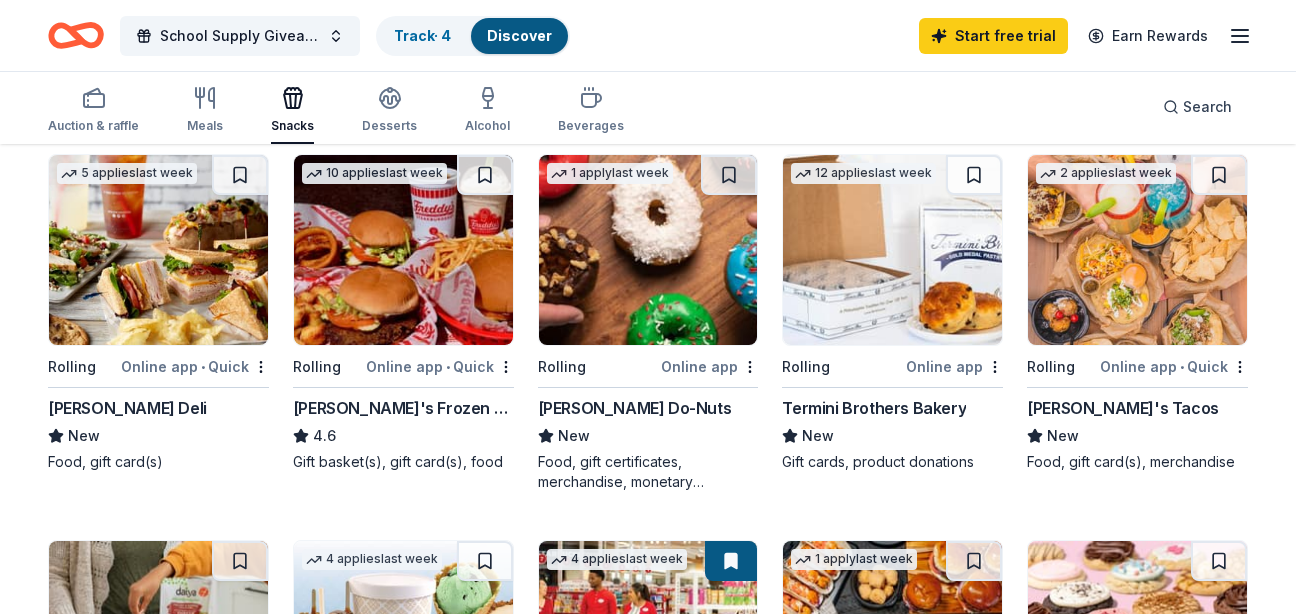 click on "Online app • Quick" at bounding box center [195, 366] 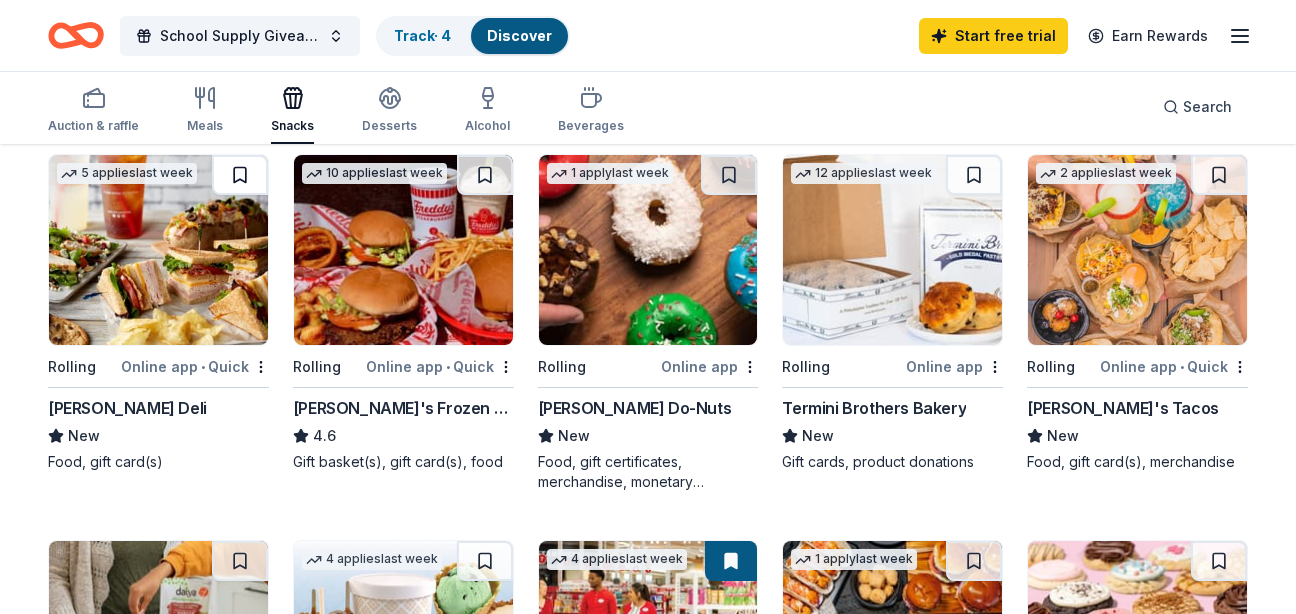 click at bounding box center (240, 175) 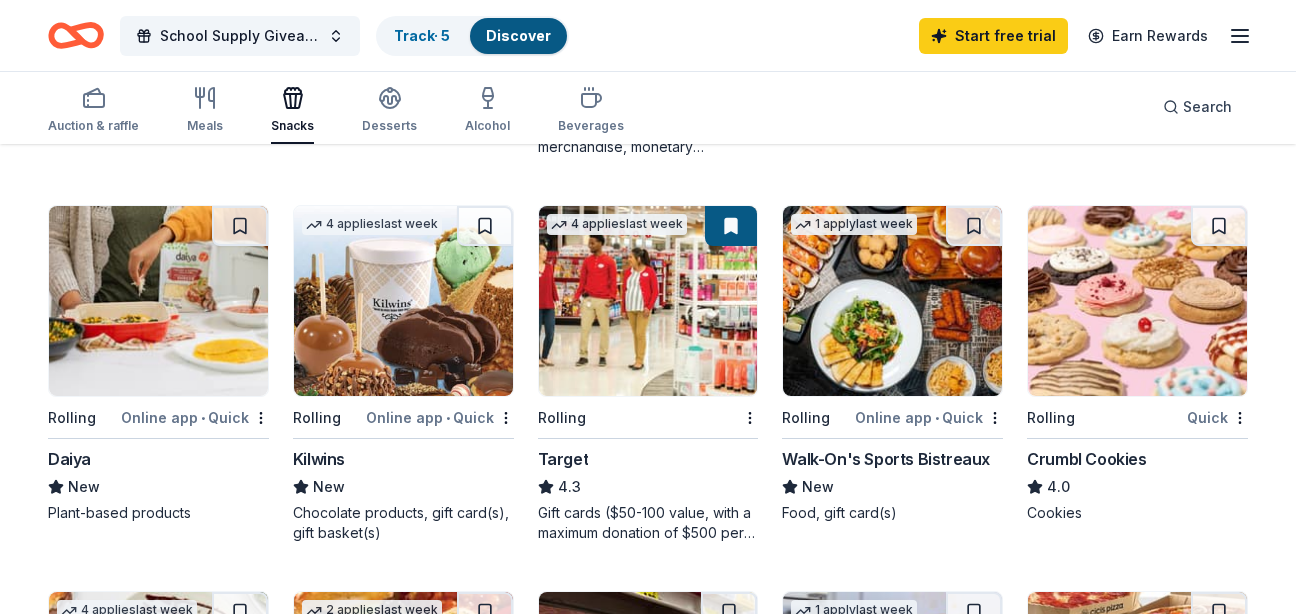 scroll, scrollTop: 916, scrollLeft: 0, axis: vertical 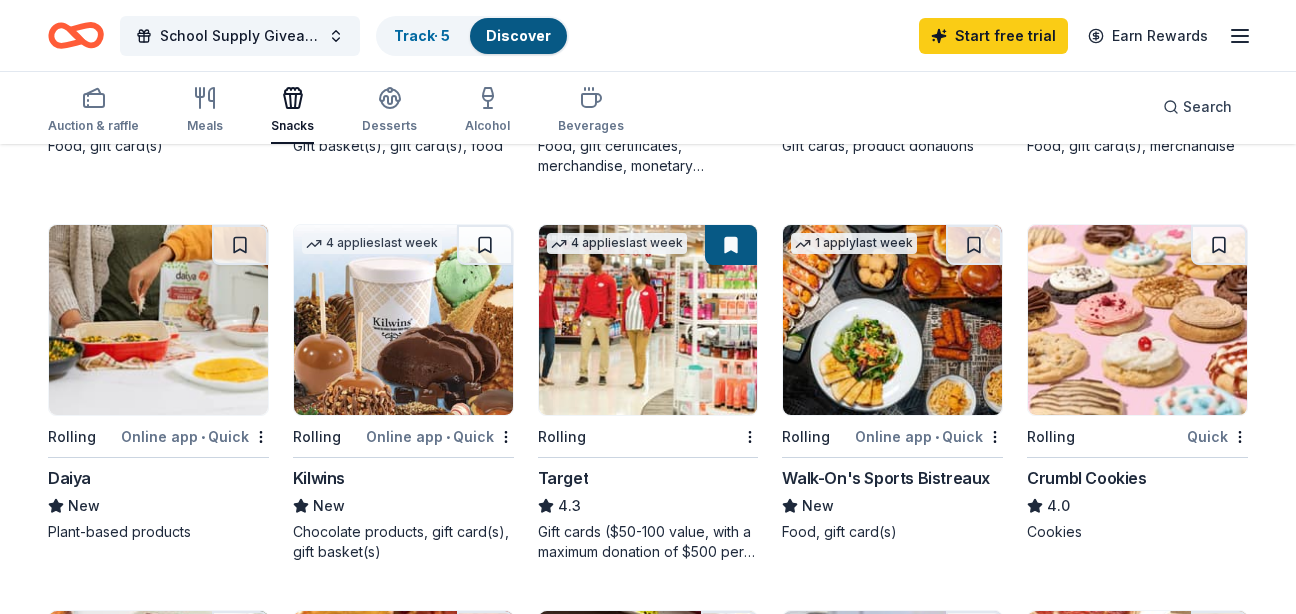 click at bounding box center (731, 245) 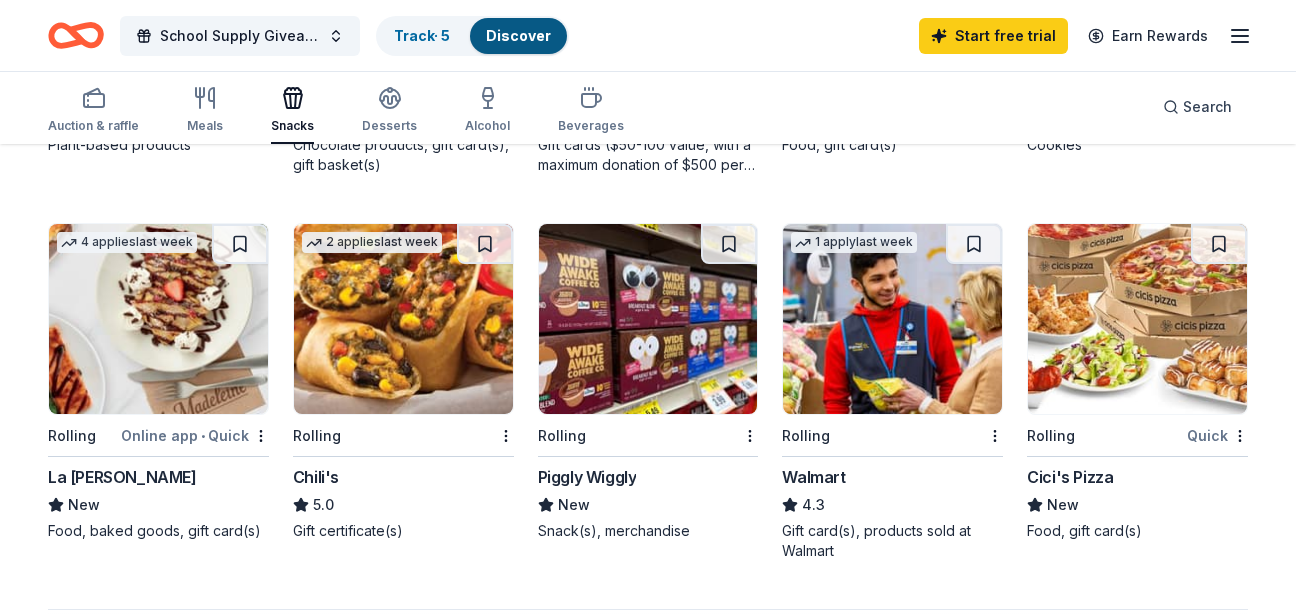 scroll, scrollTop: 1318, scrollLeft: 0, axis: vertical 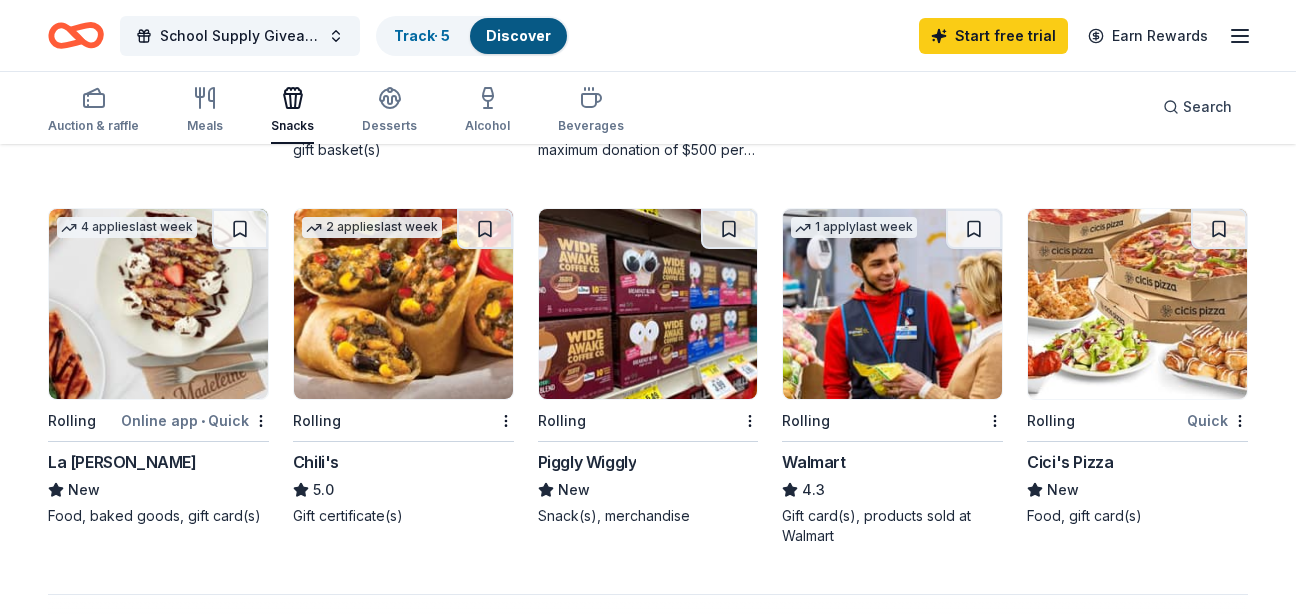 click at bounding box center [648, 304] 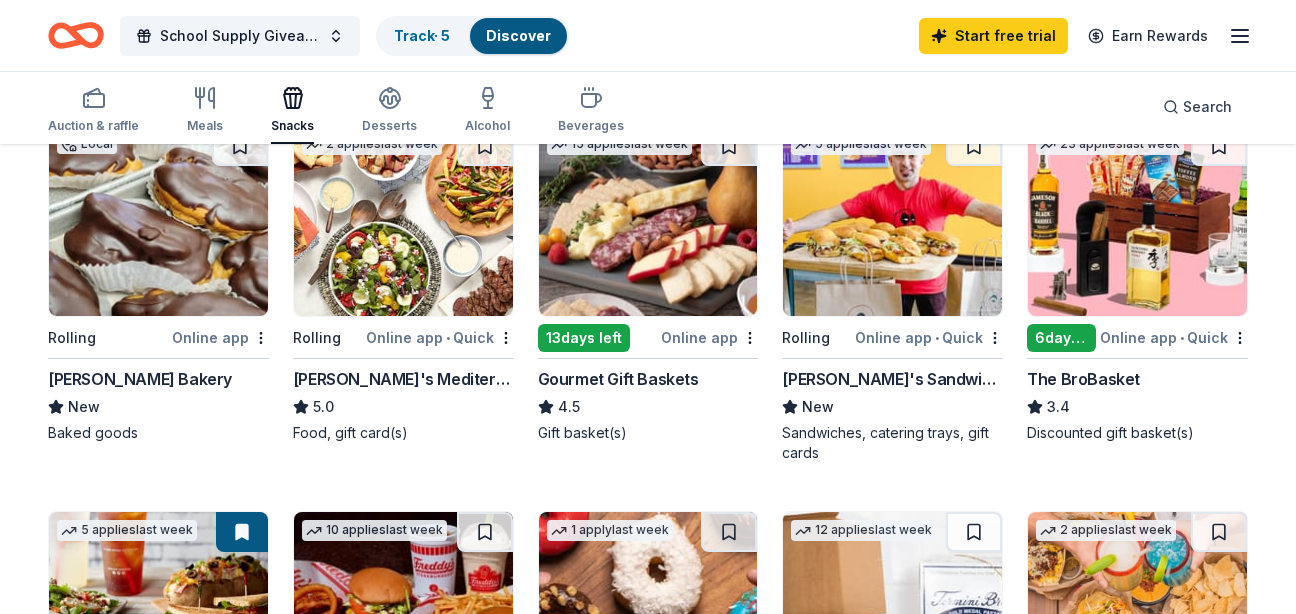 scroll, scrollTop: 64, scrollLeft: 0, axis: vertical 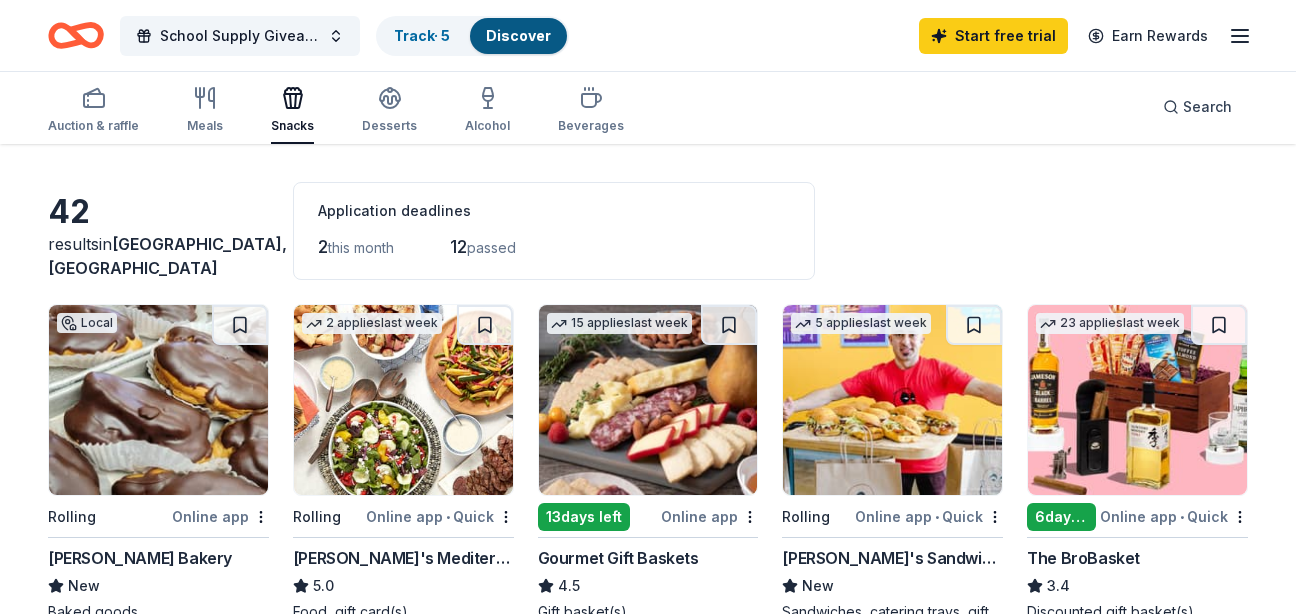 click 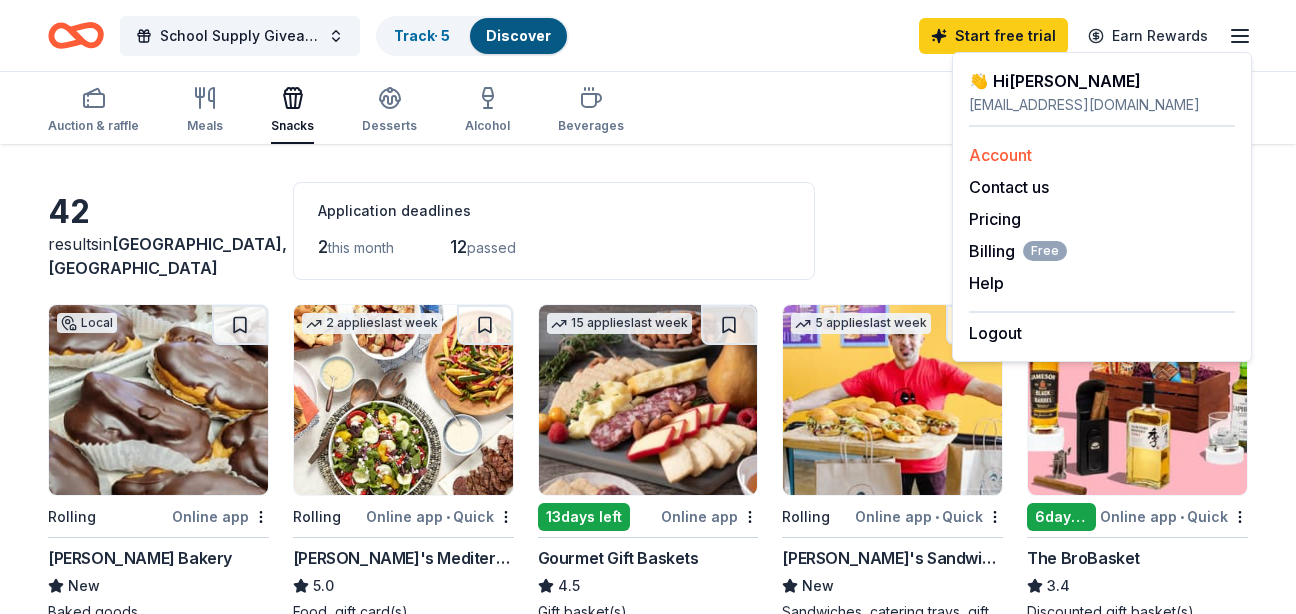 click on "Account" at bounding box center [1000, 155] 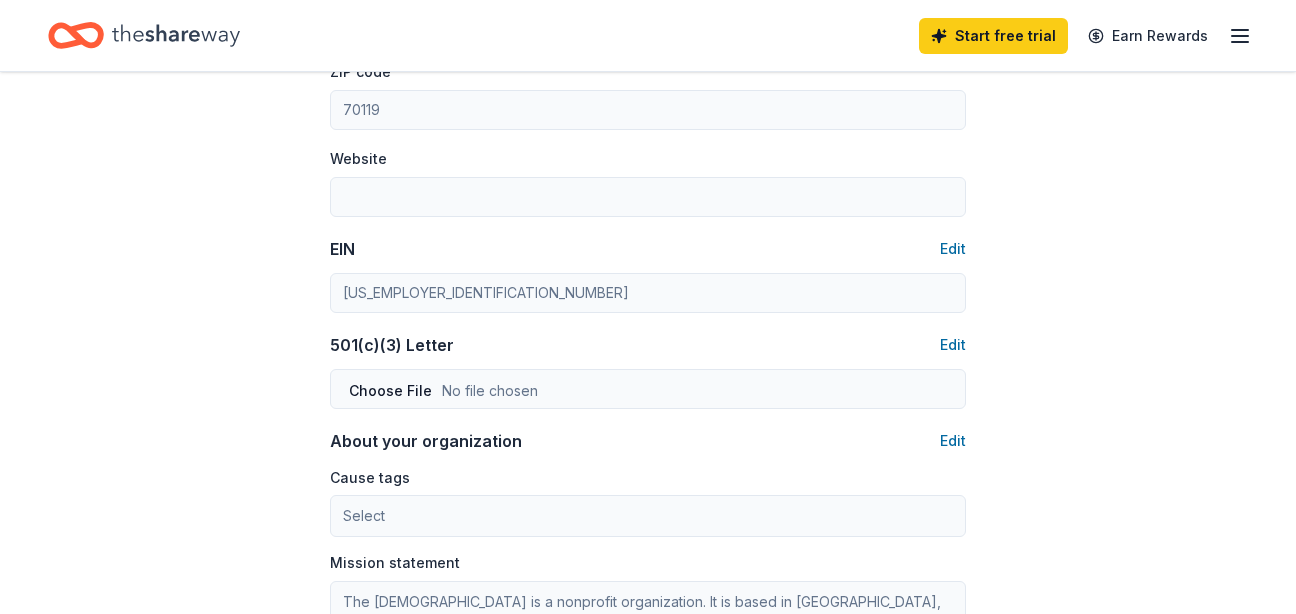 scroll, scrollTop: 839, scrollLeft: 0, axis: vertical 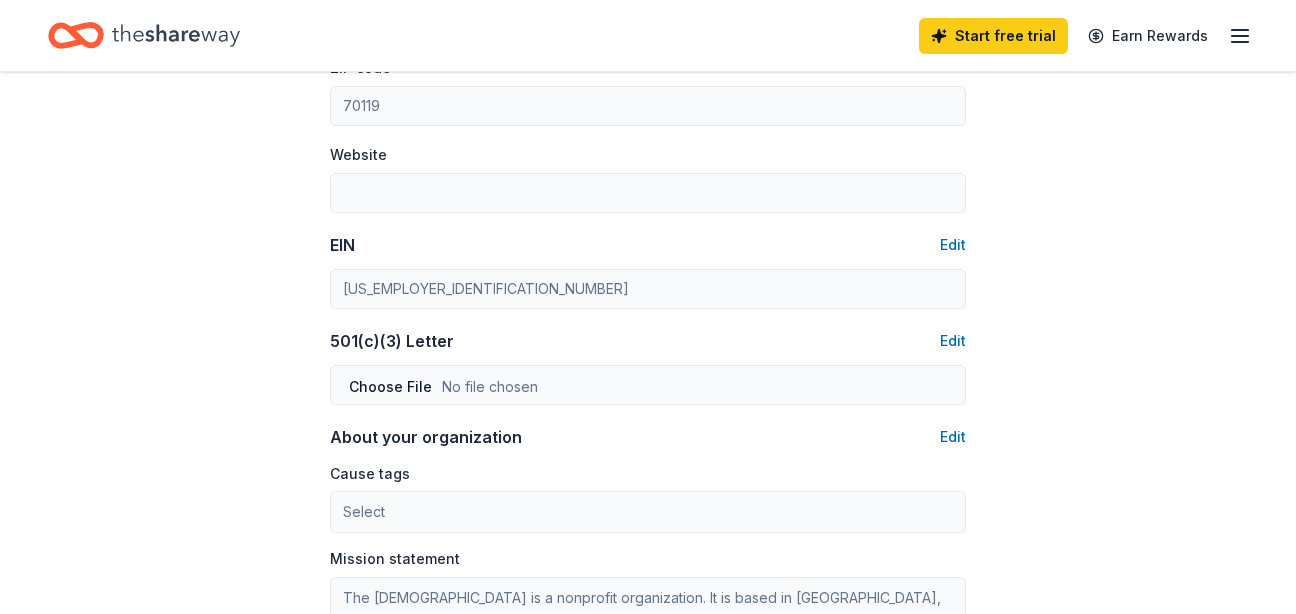 click on "Account About me Profile Edit First name Andra Last name McClue Role Event Coordinator/Planner Phone number Email Edit mcsoundbooth@hotmail.com Password Edit Organization details Organization profile Edit Organization name The Mount Carmel Baptist Church ZIP code 70119 Website EIN Edit 72-0914318 501(c)(3) Letter Edit About your organization Edit Cause tags Select Mission statement The Mount Carmel Baptist Church is a nonprofit organization. It is based in New Orleans, LA. It received its nonprofit status in 1994. Social handles Edit Instagram LinkedIn Facebook X (Twitter)" at bounding box center [648, 125] 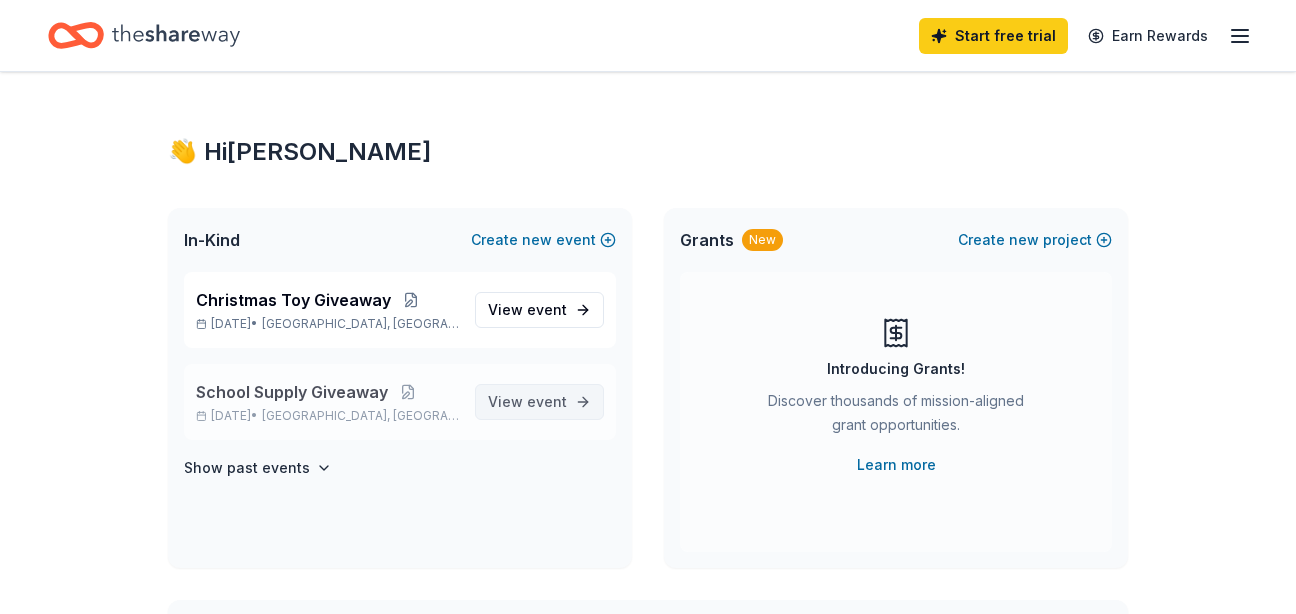 click on "View   event" at bounding box center [539, 402] 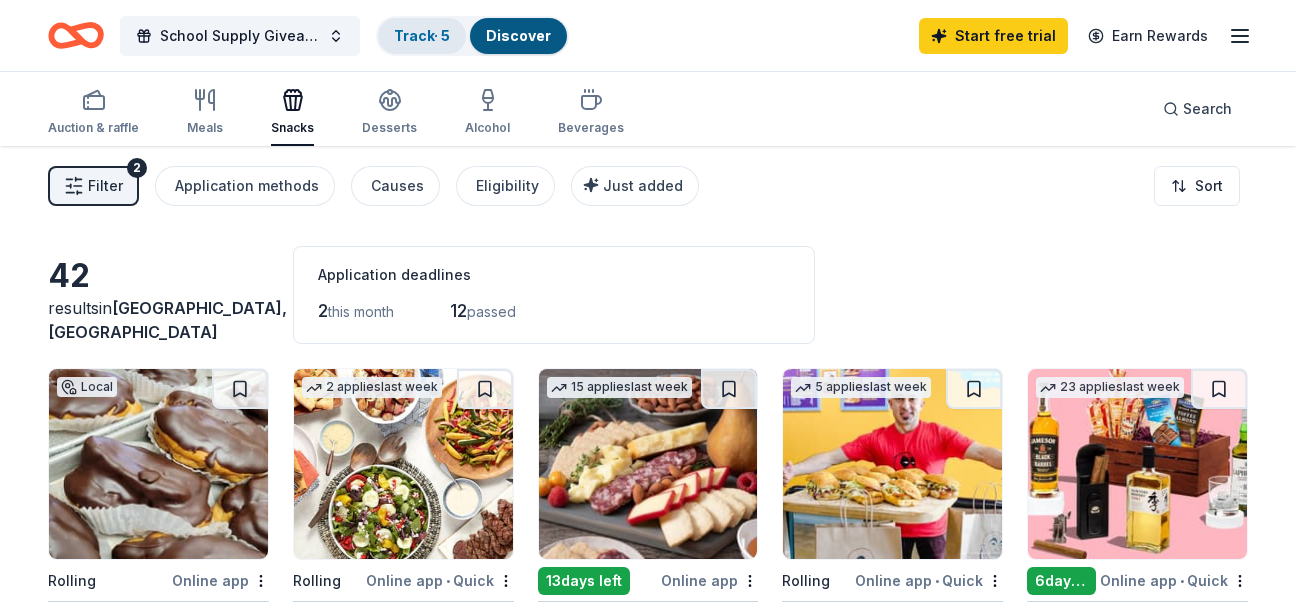 click on "Track  · 5" at bounding box center [422, 35] 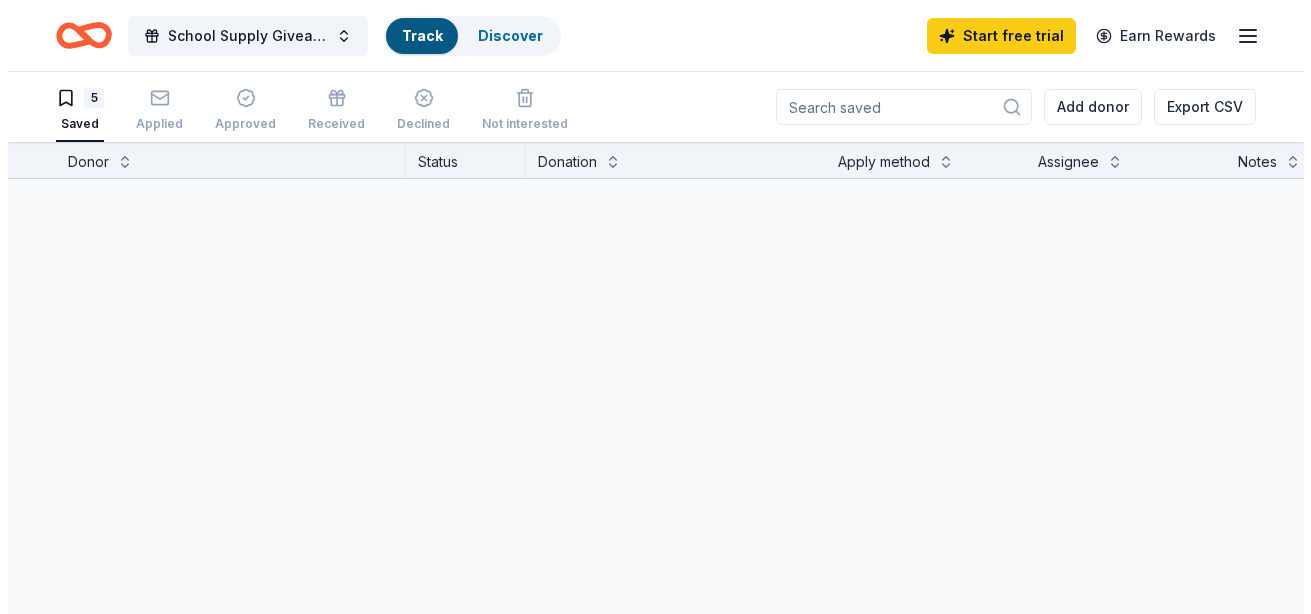 scroll, scrollTop: 1, scrollLeft: 0, axis: vertical 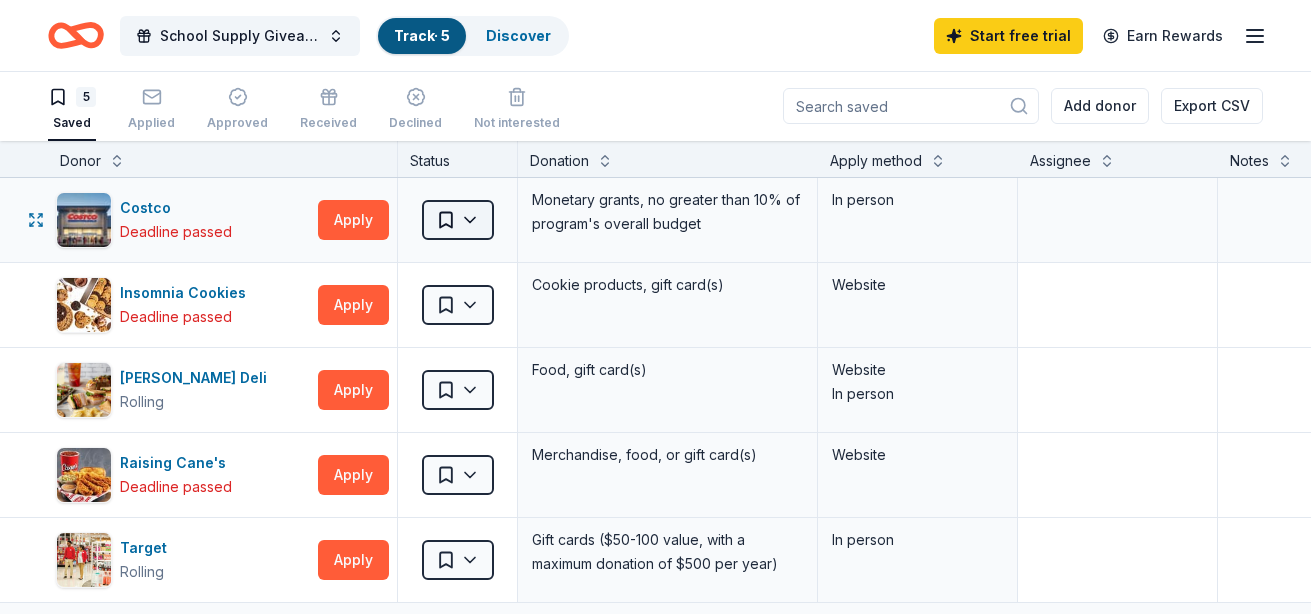 click on "School Supply Giveaway Track  · 5 Discover Start free  trial Earn Rewards 5 Saved Applied Approved Received Declined Not interested Add donor Export CSV Donor Status Donation Apply method Assignee Notes Costco Deadline passed Apply Saved Monetary grants, no greater than 10% of program's overall budget  In person Insomnia Cookies Deadline passed Apply Saved Cookie products, gift card(s) Website McAlister's Deli Rolling Apply Saved Food, gift card(s) Website In person Raising Cane's  Deadline passed Apply Saved Merchandise, food, or gift card(s) Website Target Rolling Apply Saved Gift cards ($50-100 value, with a maximum donation of $500 per year) In person   Discover more donors Saved" at bounding box center (655, 306) 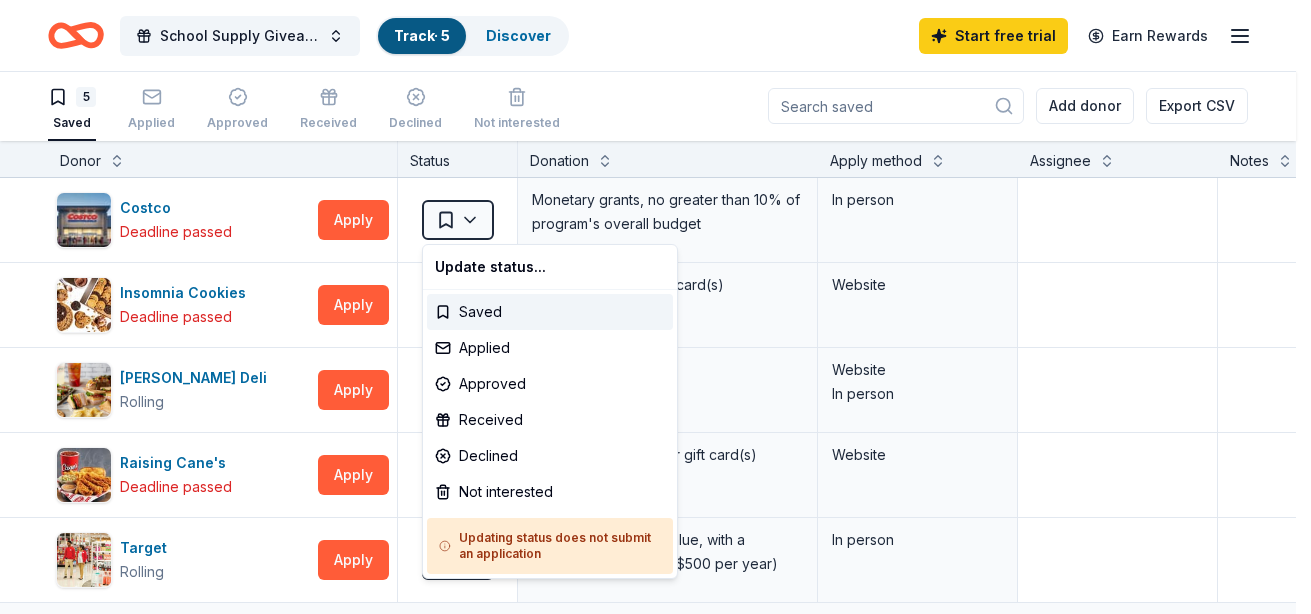 click on "School Supply Giveaway Track  · 5 Discover Start free  trial Earn Rewards 5 Saved Applied Approved Received Declined Not interested Add donor Export CSV Donor Status Donation Apply method Assignee Notes Costco Deadline passed Apply Saved Monetary grants, no greater than 10% of program's overall budget  In person Insomnia Cookies Deadline passed Apply Saved Cookie products, gift card(s) Website McAlister's Deli Rolling Apply Saved Food, gift card(s) Website In person Raising Cane's  Deadline passed Apply Saved Merchandise, food, or gift card(s) Website Target Rolling Apply Saved Gift cards ($50-100 value, with a maximum donation of $500 per year) In person   Discover more donors Saved Update status... Saved Applied Approved Received Declined Not interested Updating status does not submit an application" at bounding box center [655, 306] 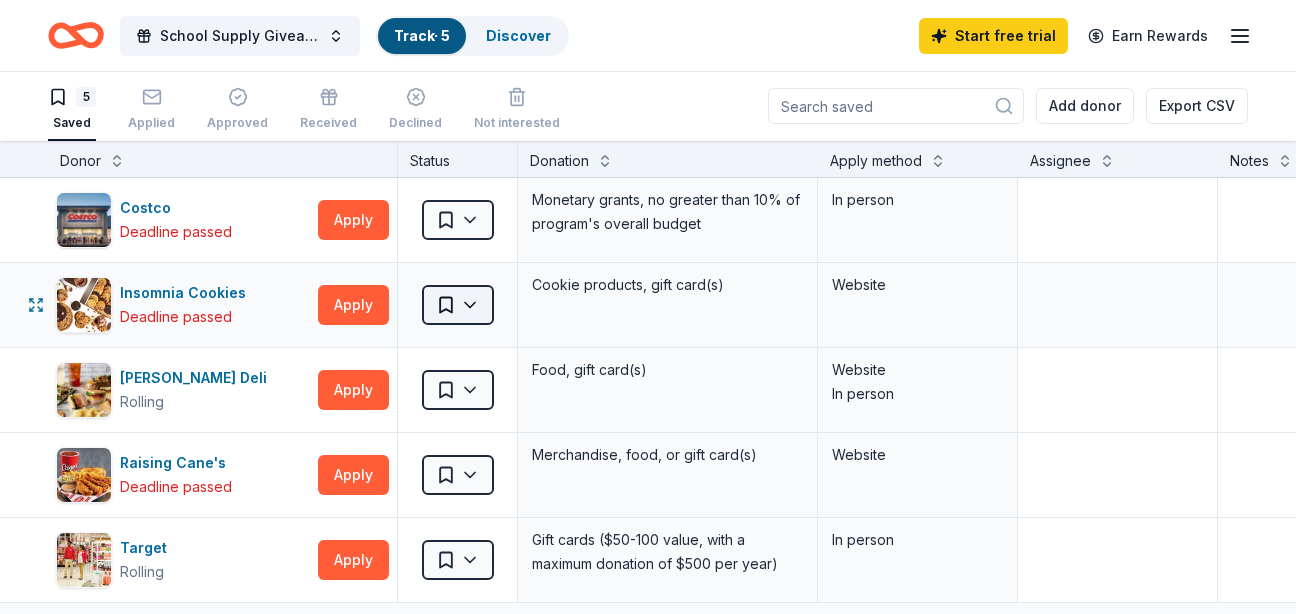 click on "School Supply Giveaway Track  · 5 Discover Start free  trial Earn Rewards 5 Saved Applied Approved Received Declined Not interested Add donor Export CSV Donor Status Donation Apply method Assignee Notes Costco Deadline passed Apply Saved Monetary grants, no greater than 10% of program's overall budget  In person Insomnia Cookies Deadline passed Apply Saved Cookie products, gift card(s) Website McAlister's Deli Rolling Apply Saved Food, gift card(s) Website In person Raising Cane's  Deadline passed Apply Saved Merchandise, food, or gift card(s) Website Target Rolling Apply Saved Gift cards ($50-100 value, with a maximum donation of $500 per year) In person   Discover more donors Saved" at bounding box center [648, 306] 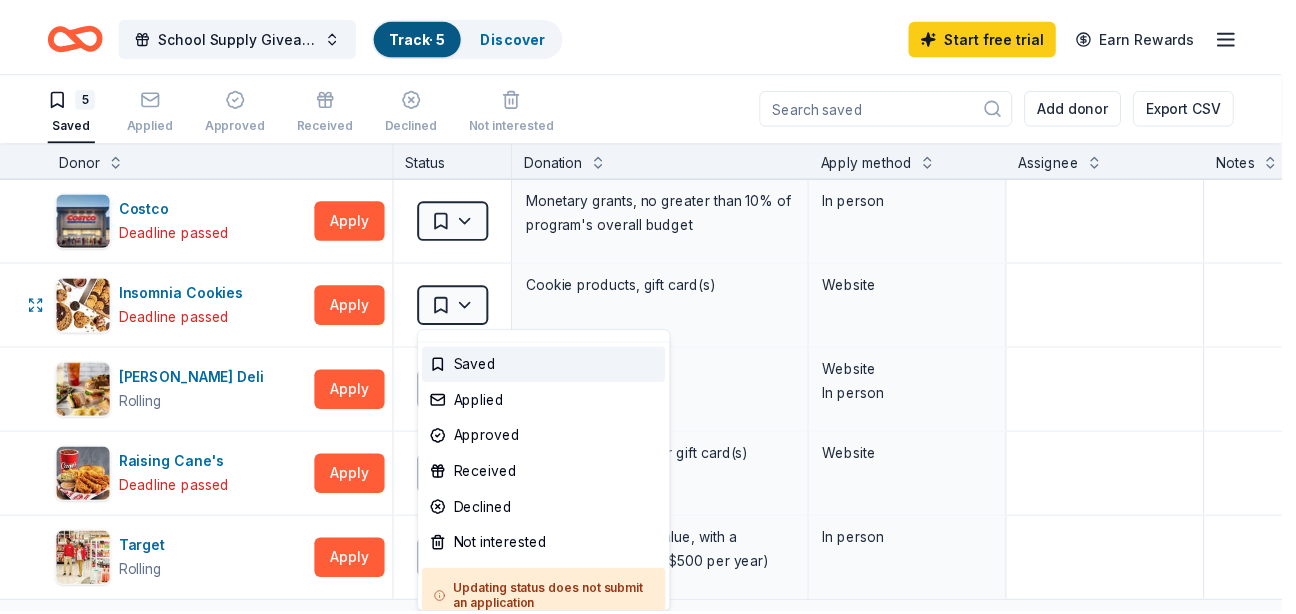 scroll, scrollTop: 50, scrollLeft: 0, axis: vertical 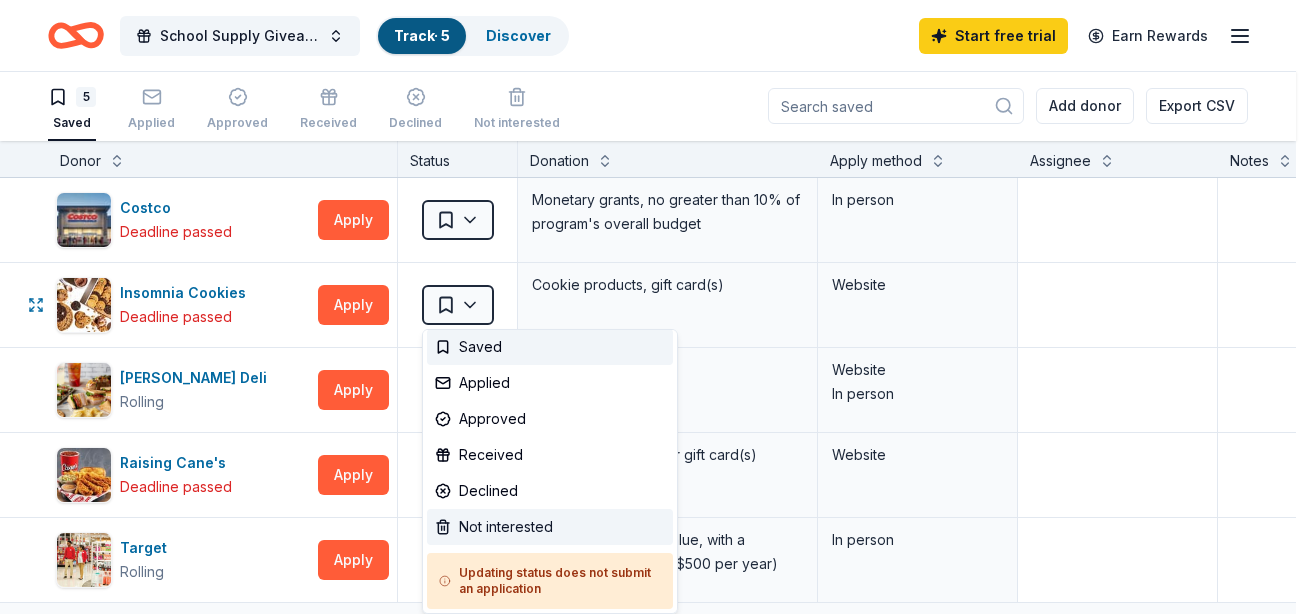 click on "Not interested" at bounding box center [550, 527] 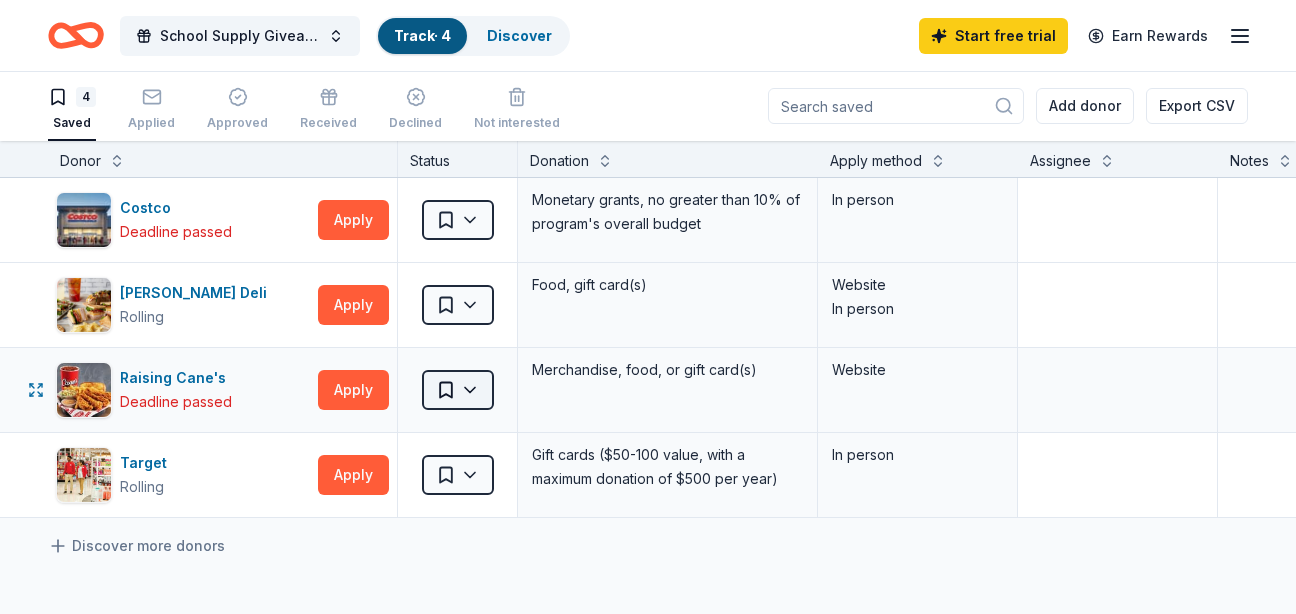click on "School Supply Giveaway Track  · 4 Discover Start free  trial Earn Rewards 4 Saved Applied Approved Received Declined Not interested Add donor Export CSV Donor Status Donation Apply method Assignee Notes Costco Deadline passed Apply Saved Monetary grants, no greater than 10% of program's overall budget  In person McAlister's Deli Rolling Apply Saved Food, gift card(s) Website In person Raising Cane's  Deadline passed Apply Saved Merchandise, food, or gift card(s) Website Target Rolling Apply Saved Gift cards ($50-100 value, with a maximum donation of $500 per year) In person   Discover more donors Saved" at bounding box center (648, 306) 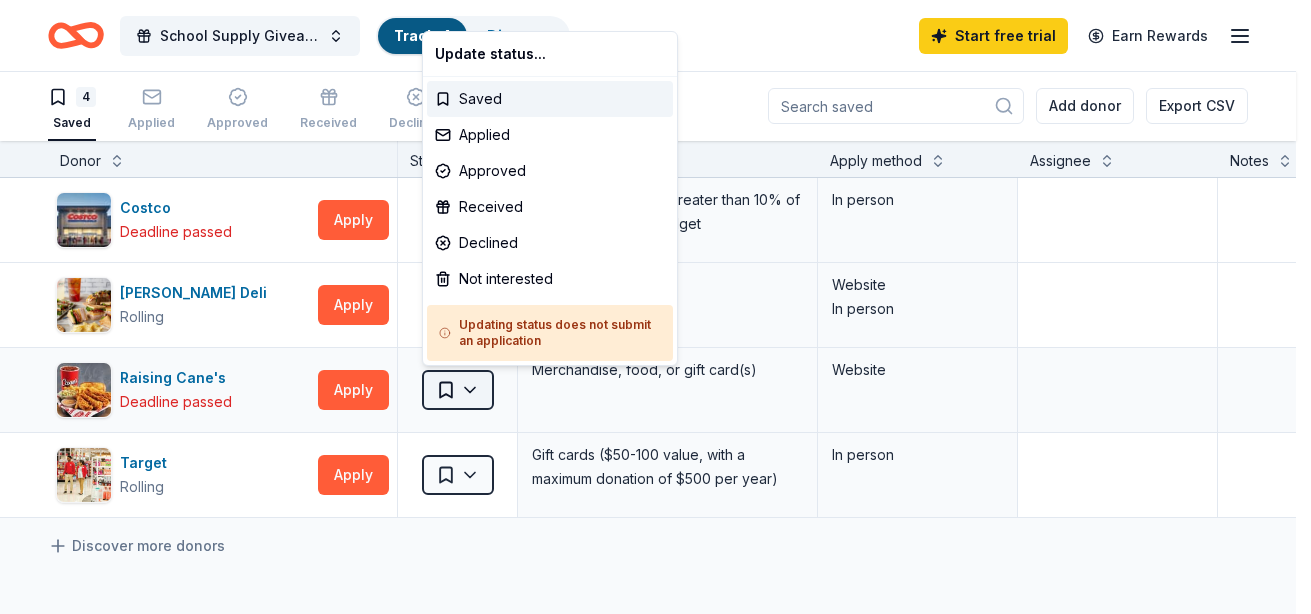 click on "School Supply Giveaway Track  · 4 Discover Start free  trial Earn Rewards 4 Saved Applied Approved Received Declined Not interested Add donor Export CSV Donor Status Donation Apply method Assignee Notes Costco Deadline passed Apply Saved Monetary grants, no greater than 10% of program's overall budget  In person McAlister's Deli Rolling Apply Saved Food, gift card(s) Website In person Raising Cane's  Deadline passed Apply Saved Merchandise, food, or gift card(s) Website Target Rolling Apply Saved Gift cards ($50-100 value, with a maximum donation of $500 per year) In person   Discover more donors Saved Update status... Saved Applied Approved Received Declined Not interested Updating status does not submit an application" at bounding box center (655, 306) 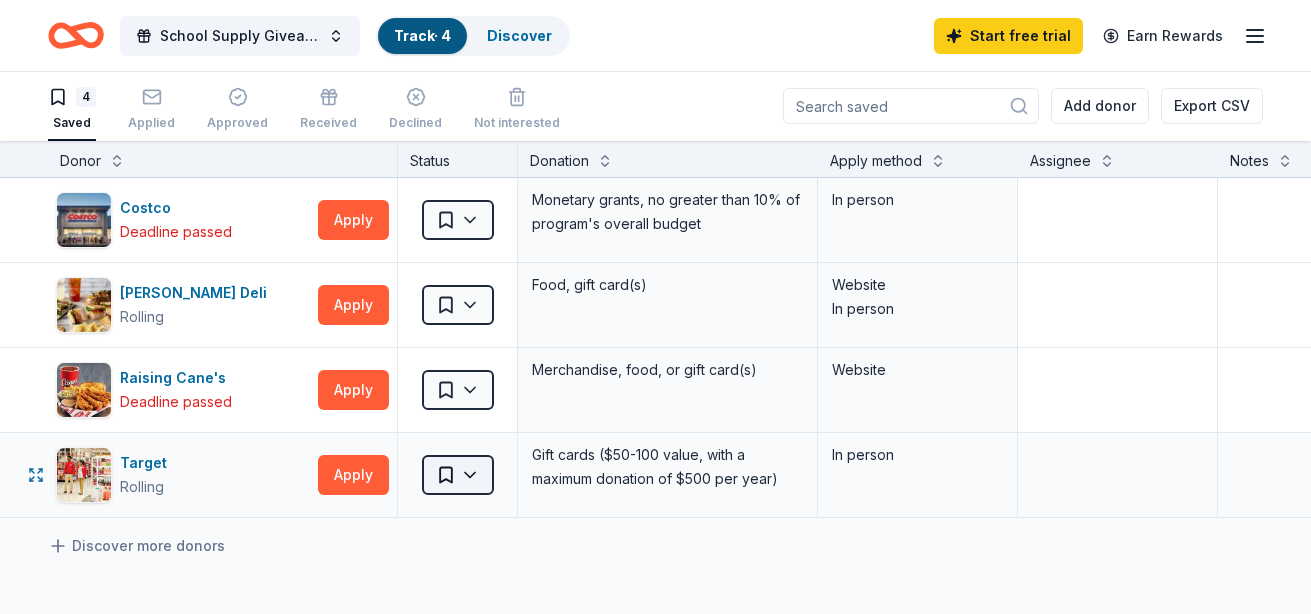 click on "School Supply Giveaway Track  · 4 Discover Start free  trial Earn Rewards 4 Saved Applied Approved Received Declined Not interested Add donor Export CSV Donor Status Donation Apply method Assignee Notes Costco Deadline passed Apply Saved Monetary grants, no greater than 10% of program's overall budget  In person McAlister's Deli Rolling Apply Saved Food, gift card(s) Website In person Raising Cane's  Deadline passed Apply Saved Merchandise, food, or gift card(s) Website Target Rolling Apply Saved Gift cards ($50-100 value, with a maximum donation of $500 per year) In person   Discover more donors Saved" at bounding box center [655, 306] 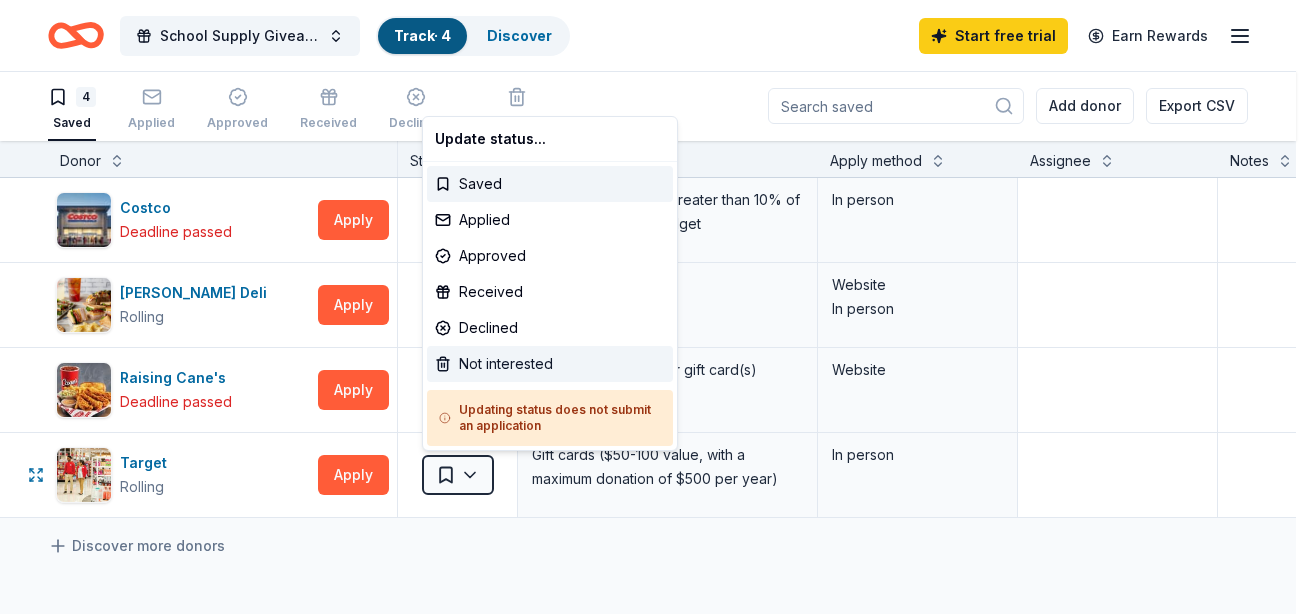 click on "Not interested" at bounding box center (550, 364) 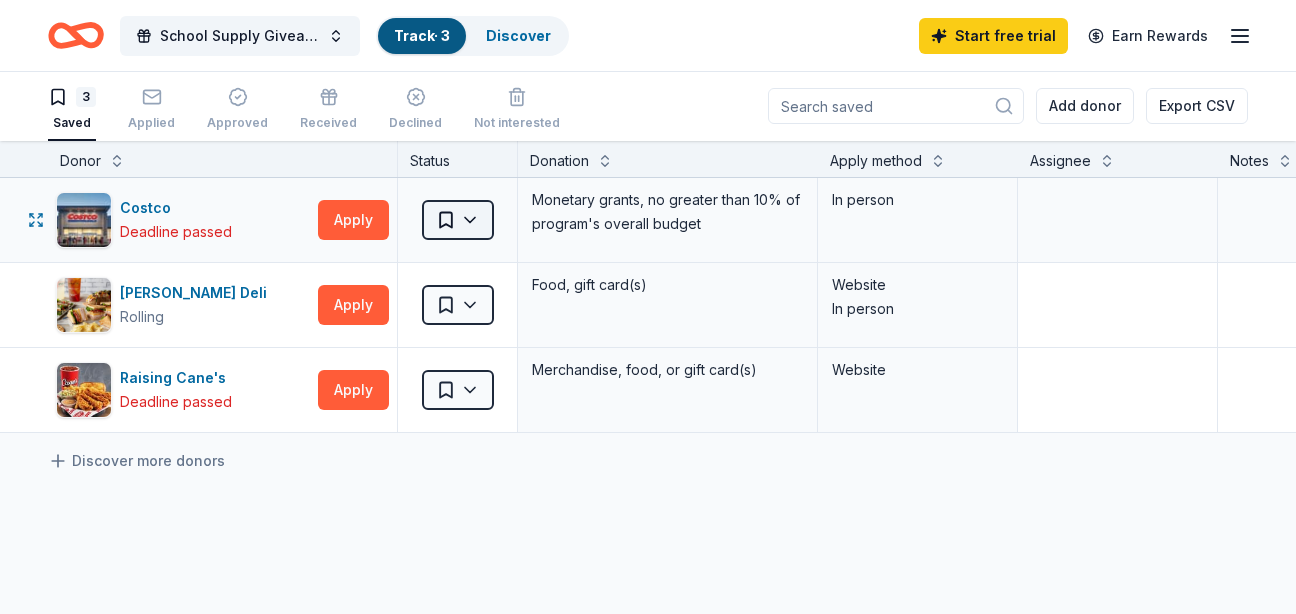 click on "School Supply Giveaway Track  · 3 Discover Start free  trial Earn Rewards 3 Saved Applied Approved Received Declined Not interested Add donor Export CSV Donor Status Donation Apply method Assignee Notes Costco Deadline passed Apply Saved Monetary grants, no greater than 10% of program's overall budget  In person McAlister's Deli Rolling Apply Saved Food, gift card(s) Website In person Raising Cane's  Deadline passed Apply Saved Merchandise, food, or gift card(s) Website   Discover more donors Saved" at bounding box center [648, 306] 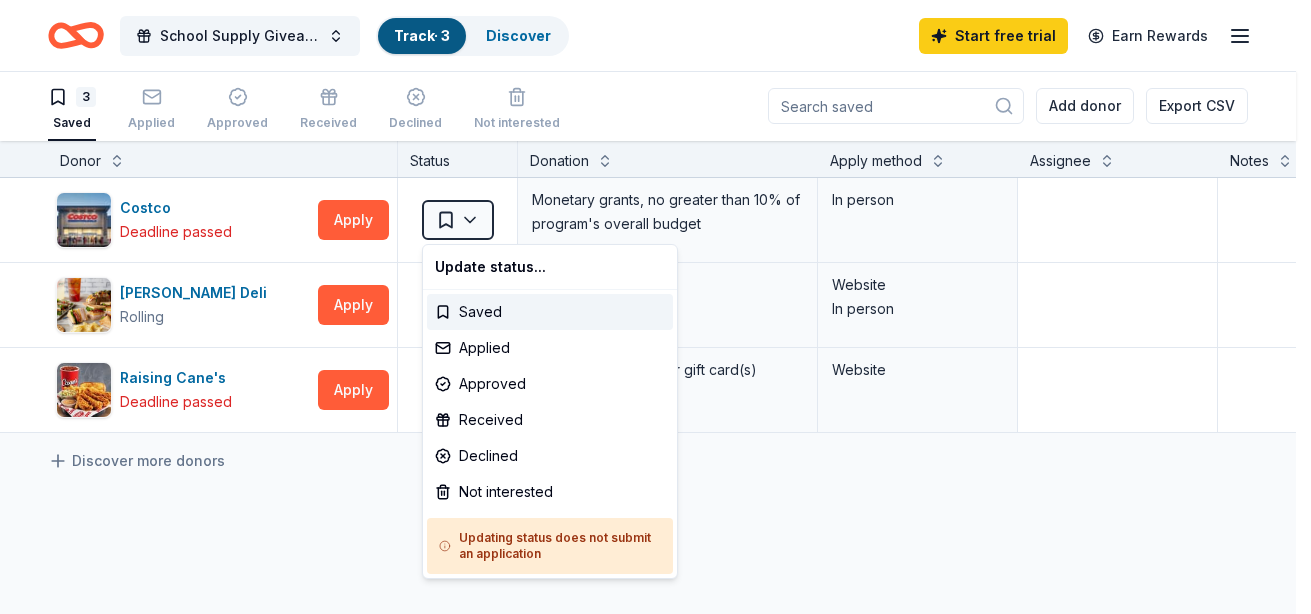 click on "School Supply Giveaway Track  · 3 Discover Start free  trial Earn Rewards 3 Saved Applied Approved Received Declined Not interested Add donor Export CSV Donor Status Donation Apply method Assignee Notes Costco Deadline passed Apply Saved Monetary grants, no greater than 10% of program's overall budget  In person McAlister's Deli Rolling Apply Saved Food, gift card(s) Website In person Raising Cane's  Deadline passed Apply Saved Merchandise, food, or gift card(s) Website   Discover more donors Saved Update status... Saved Applied Approved Received Declined Not interested Updating status does not submit an application" at bounding box center [655, 306] 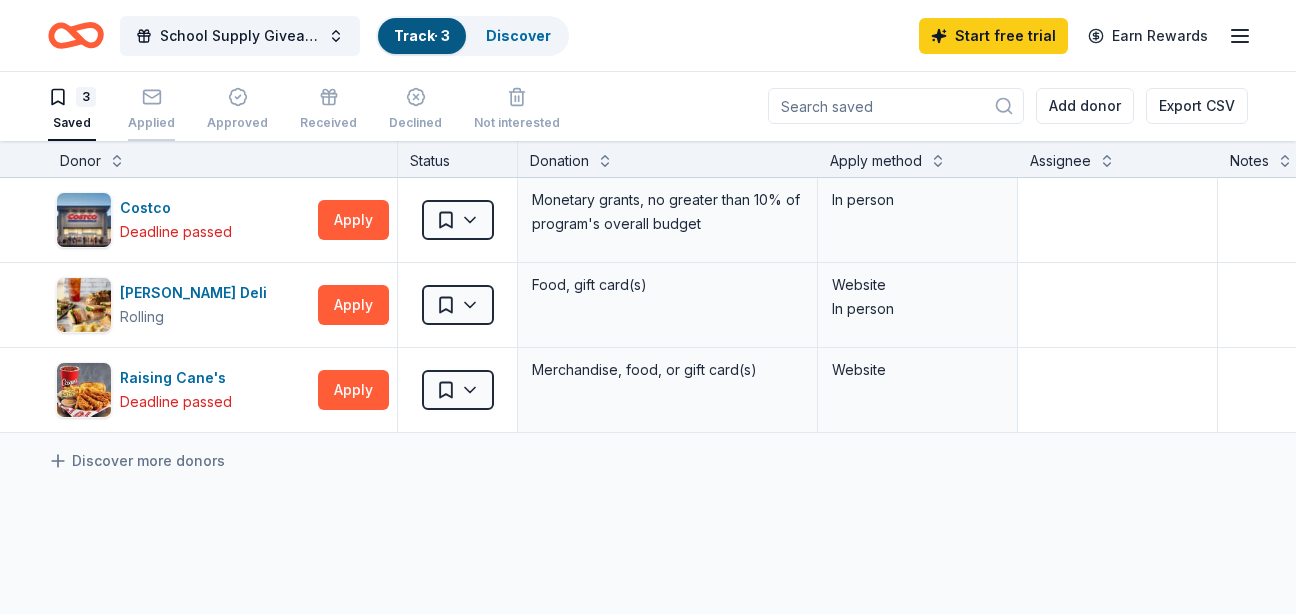 click on "Applied" at bounding box center [151, 109] 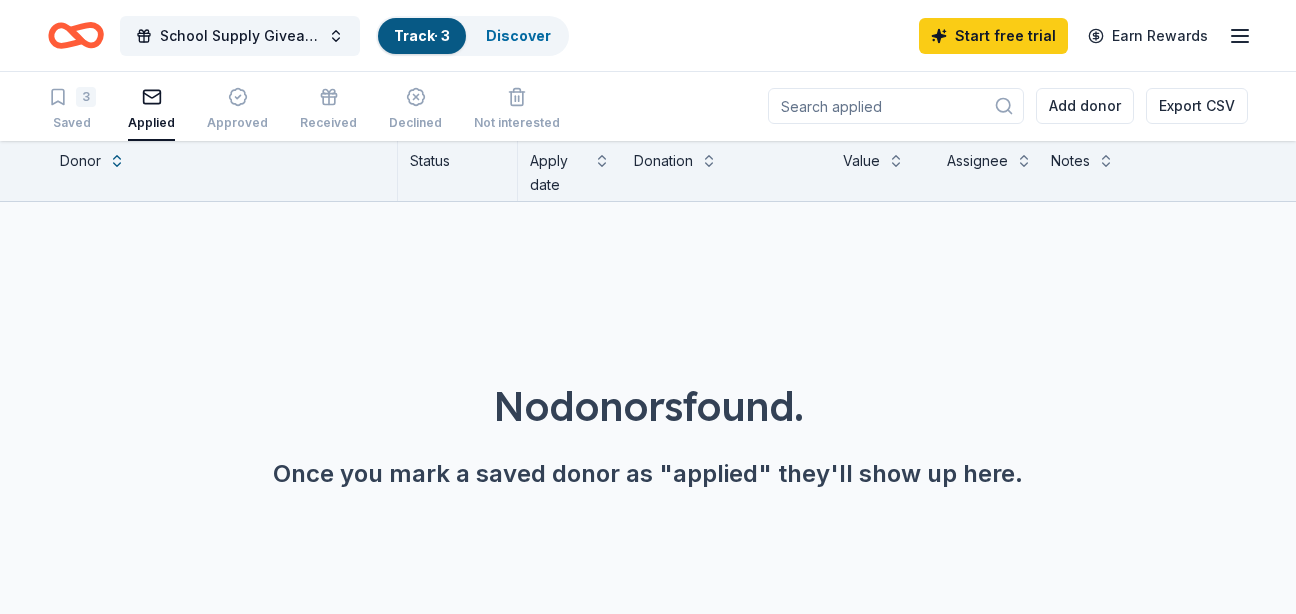 scroll, scrollTop: 0, scrollLeft: 0, axis: both 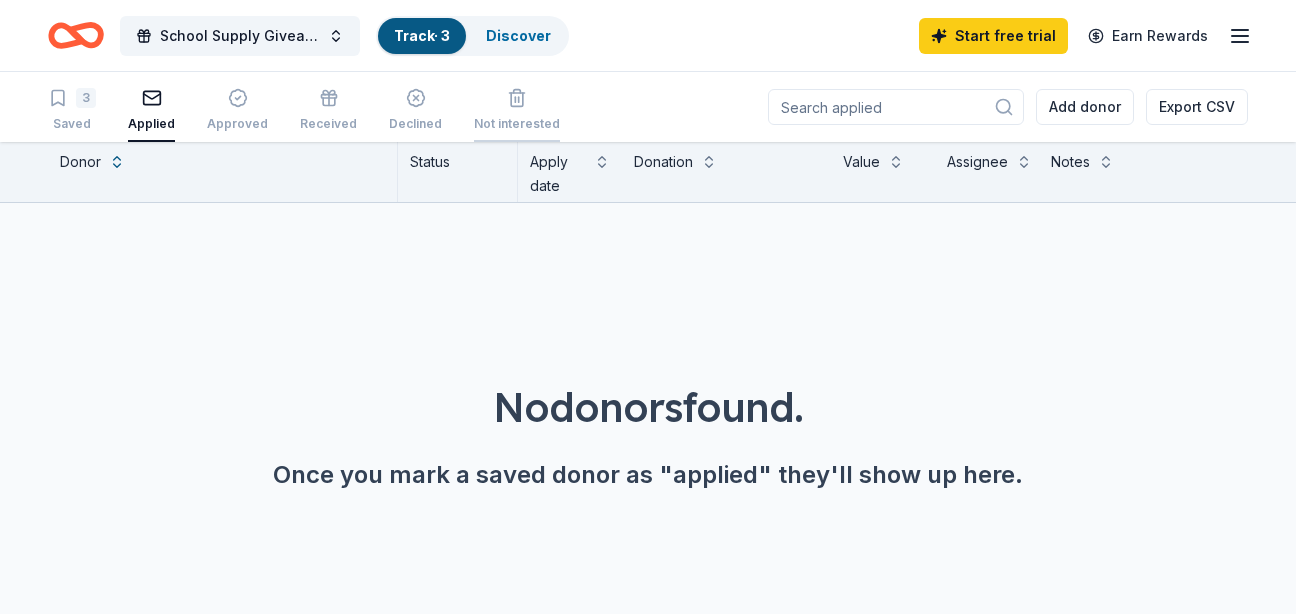 click on "Not interested" at bounding box center (517, 99) 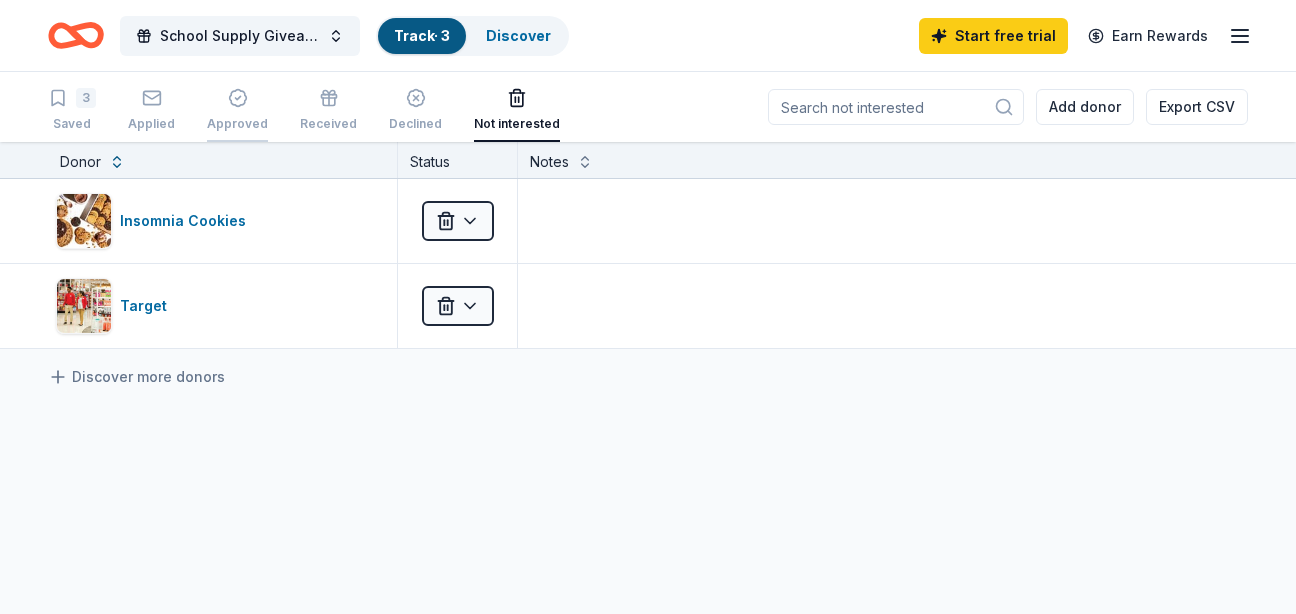 click 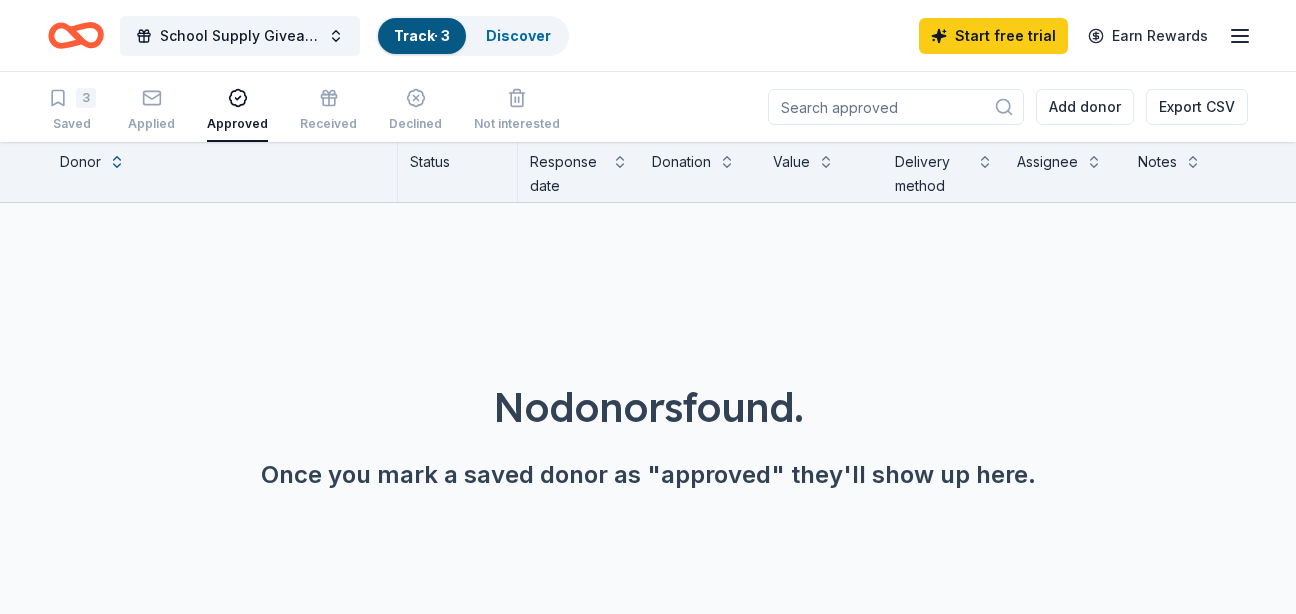 click 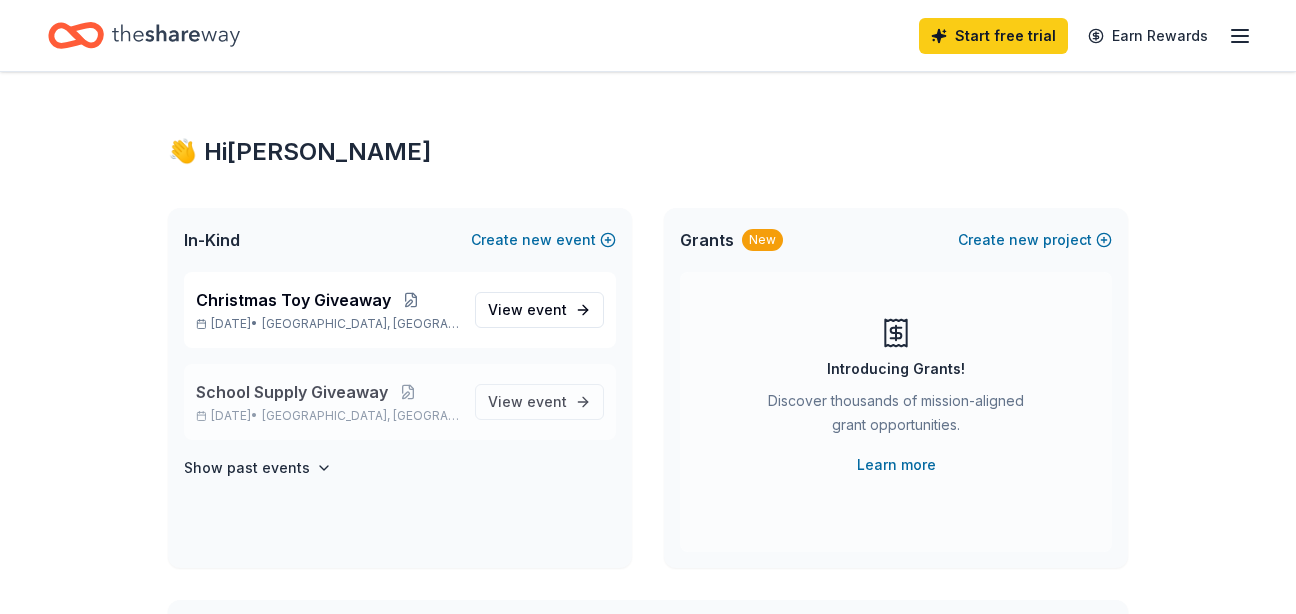 click on "School Supply Giveaway Aug 02, 2025  •  New Orleans, LA View   event" at bounding box center (400, 402) 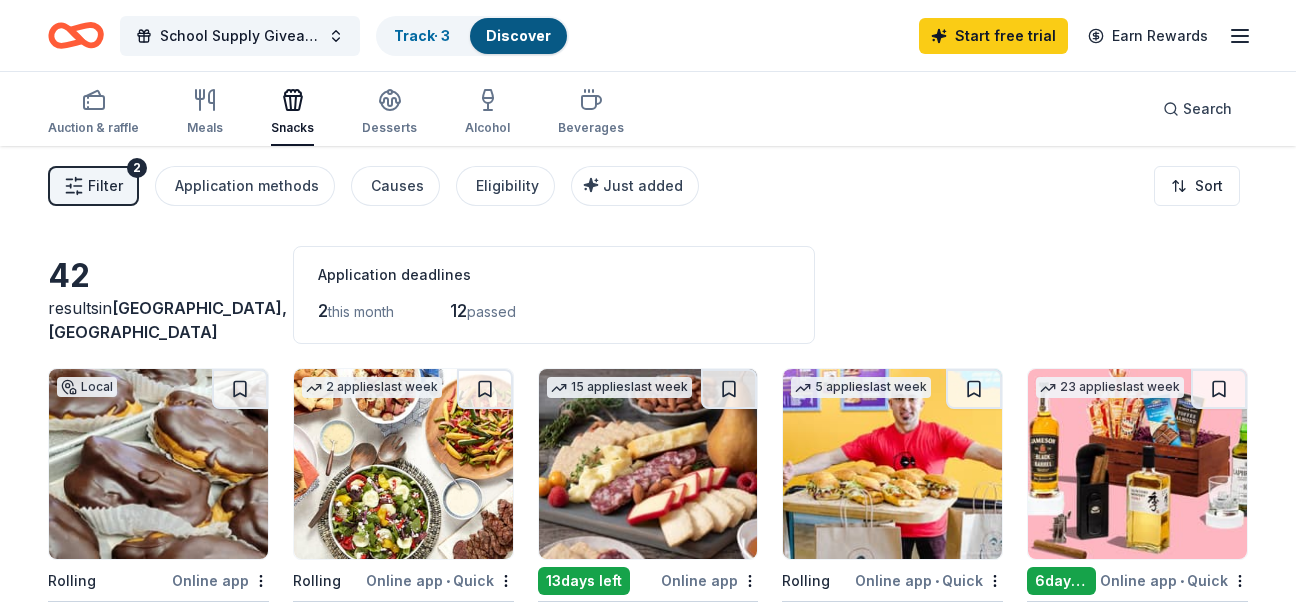 click at bounding box center [892, 464] 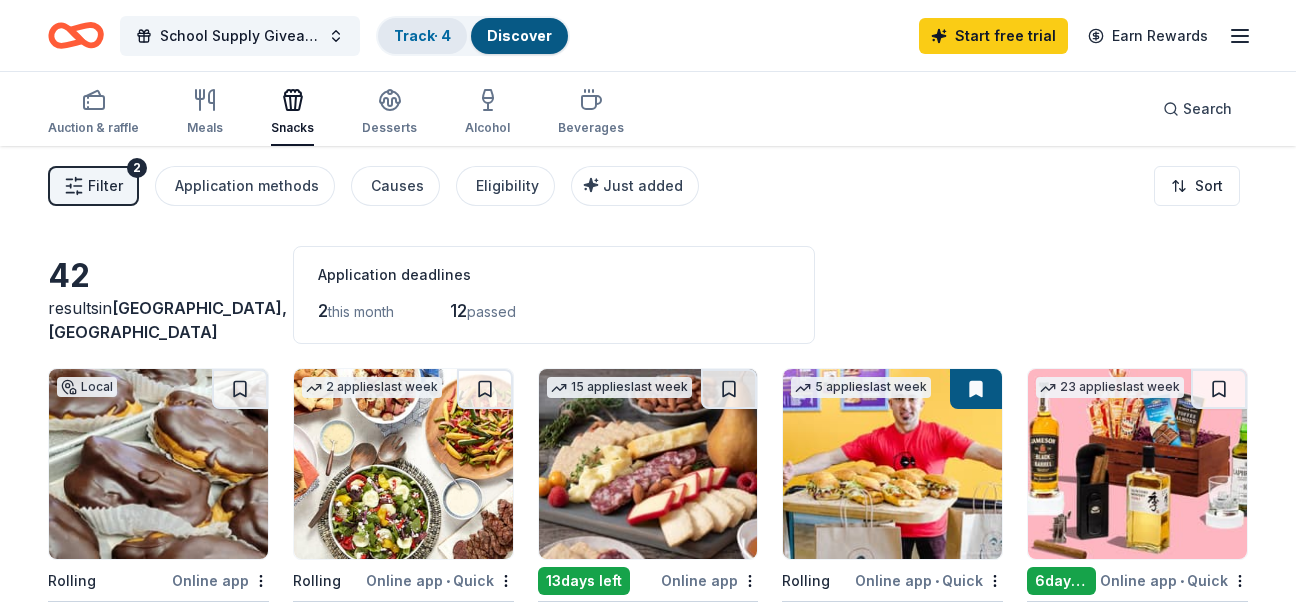 click on "Track  · 4" at bounding box center (422, 35) 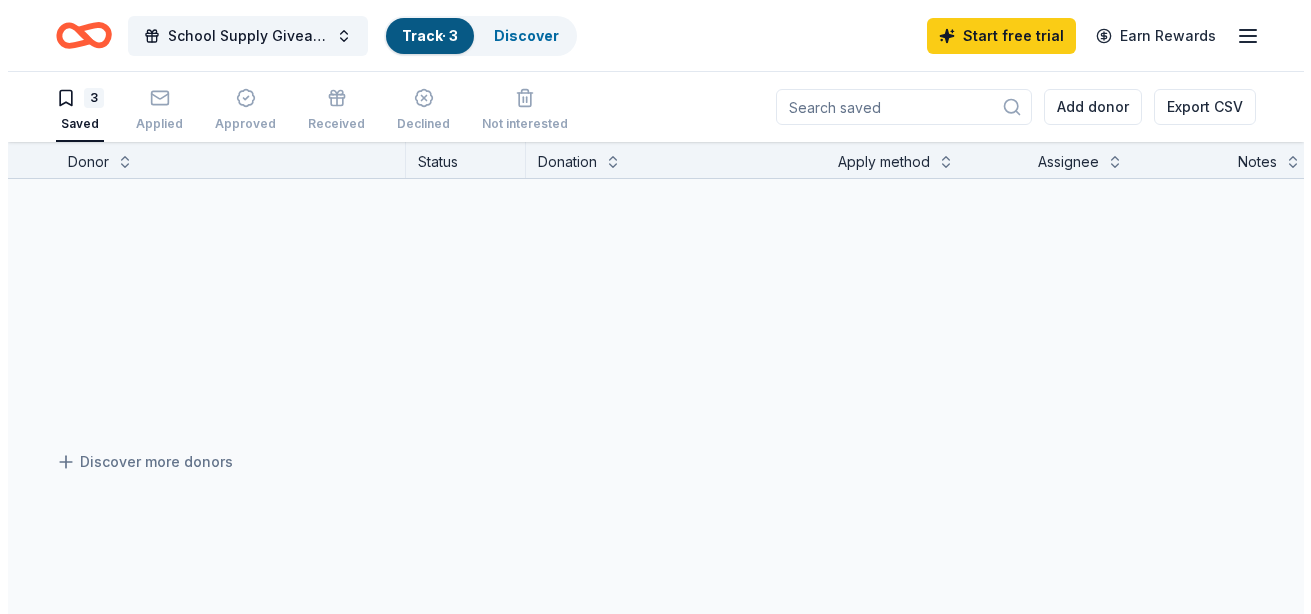 scroll, scrollTop: 1, scrollLeft: 0, axis: vertical 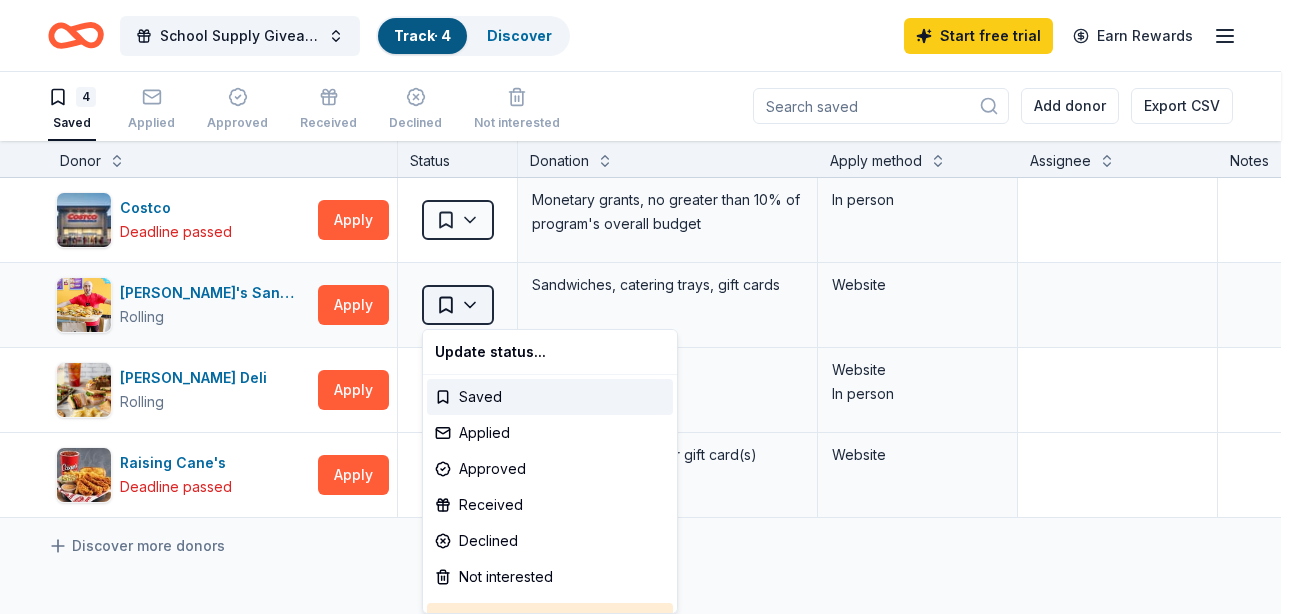 click on "School Supply Giveaway Track  · 4 Discover Start free  trial Earn Rewards 4 Saved Applied Approved Received Declined Not interested Add donor Export CSV Donor Status Donation Apply method Assignee Notes Costco Deadline passed Apply Saved Monetary grants, no greater than 10% of program's overall budget  In person Ike's Sandwiches Rolling Apply Saved Sandwiches, catering trays, gift cards Website McAlister's Deli Rolling Apply Saved Food, gift card(s) Website In person Raising Cane's  Deadline passed Apply Saved Merchandise, food, or gift card(s) Website   Discover more donors Saved Update status... Saved Applied Approved Received Declined Not interested Updating status does not submit an application" at bounding box center [648, 306] 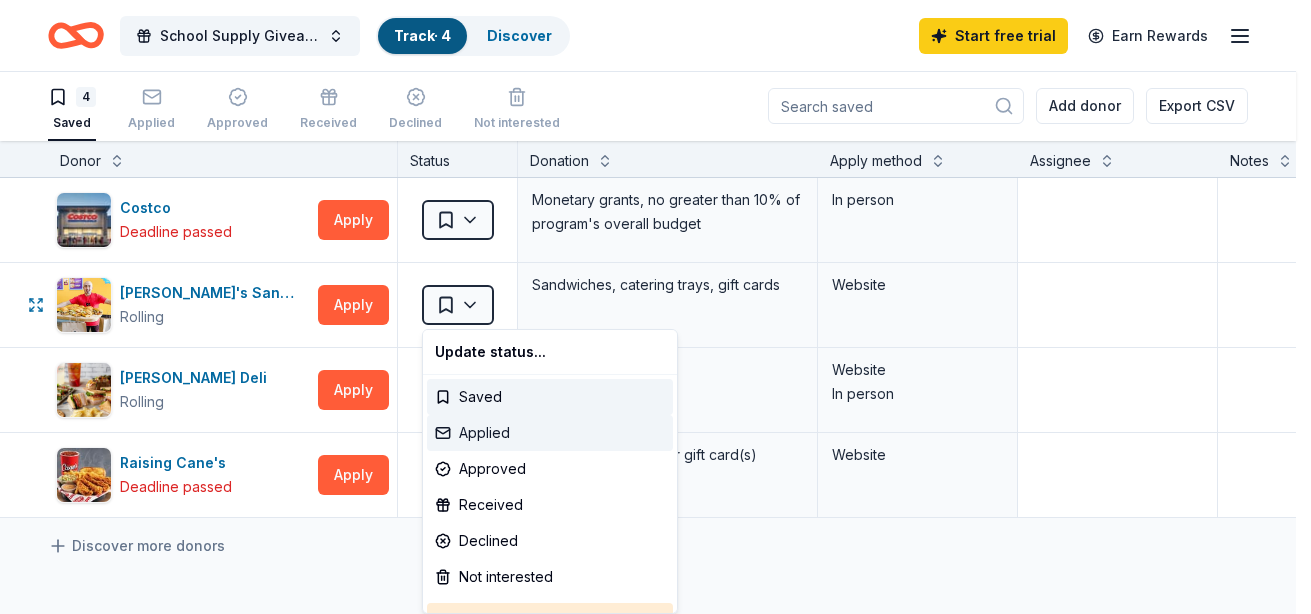 click on "Applied" at bounding box center [550, 433] 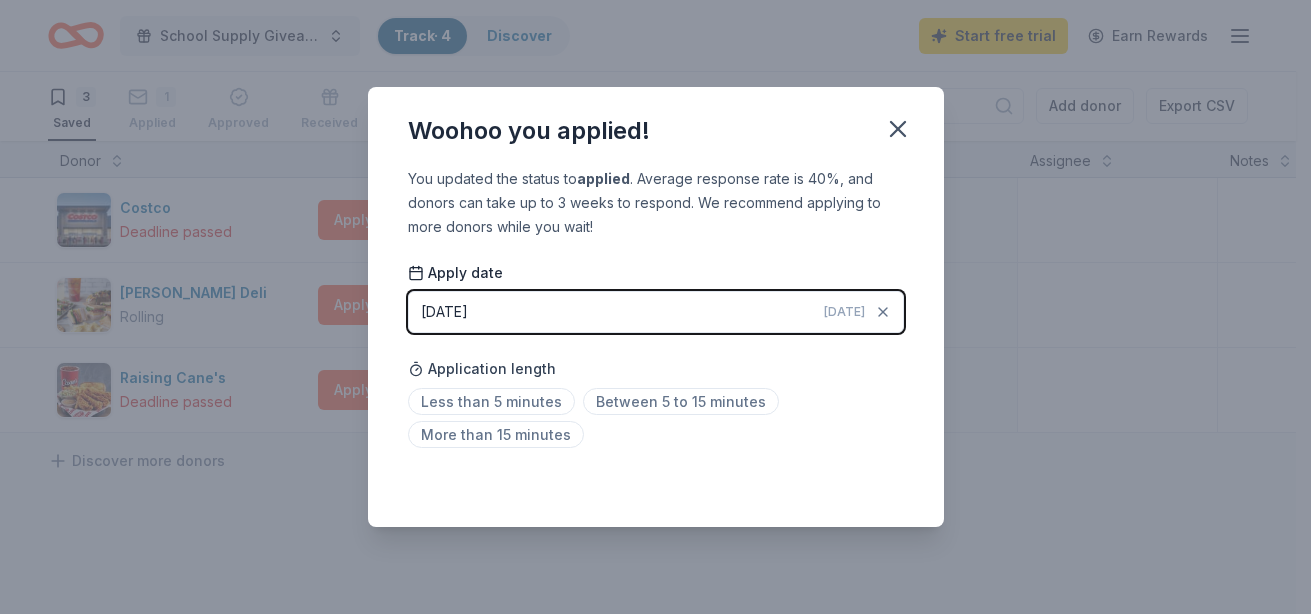 click on "07/13/2025 Today" at bounding box center (656, 312) 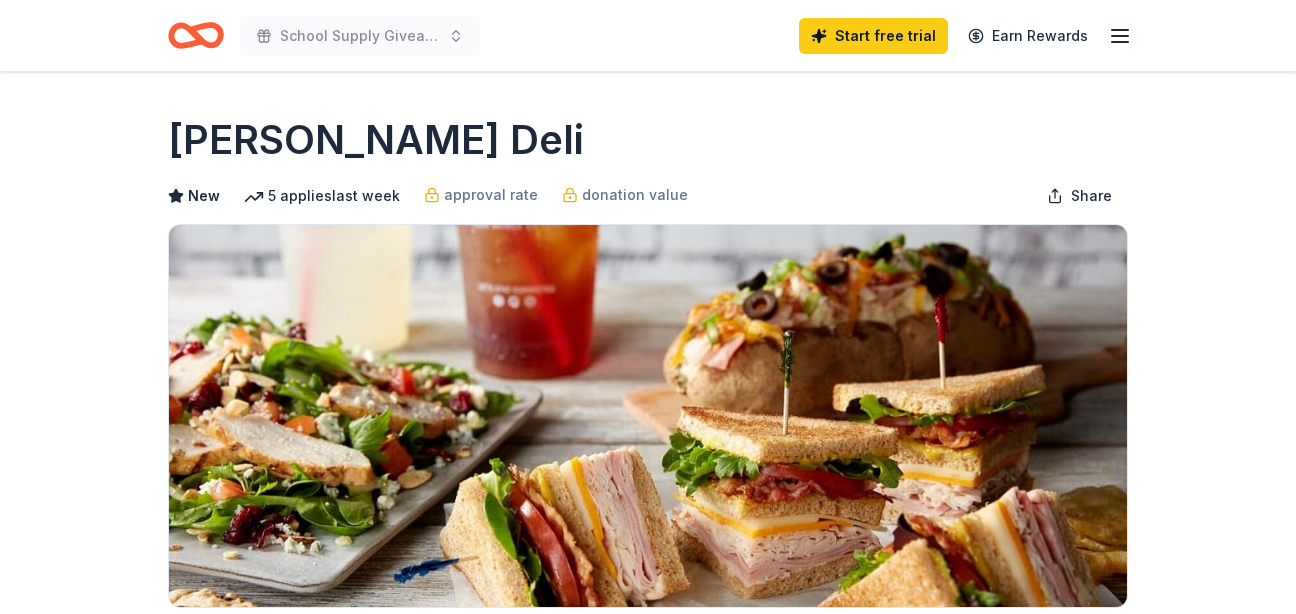 scroll, scrollTop: 0, scrollLeft: 0, axis: both 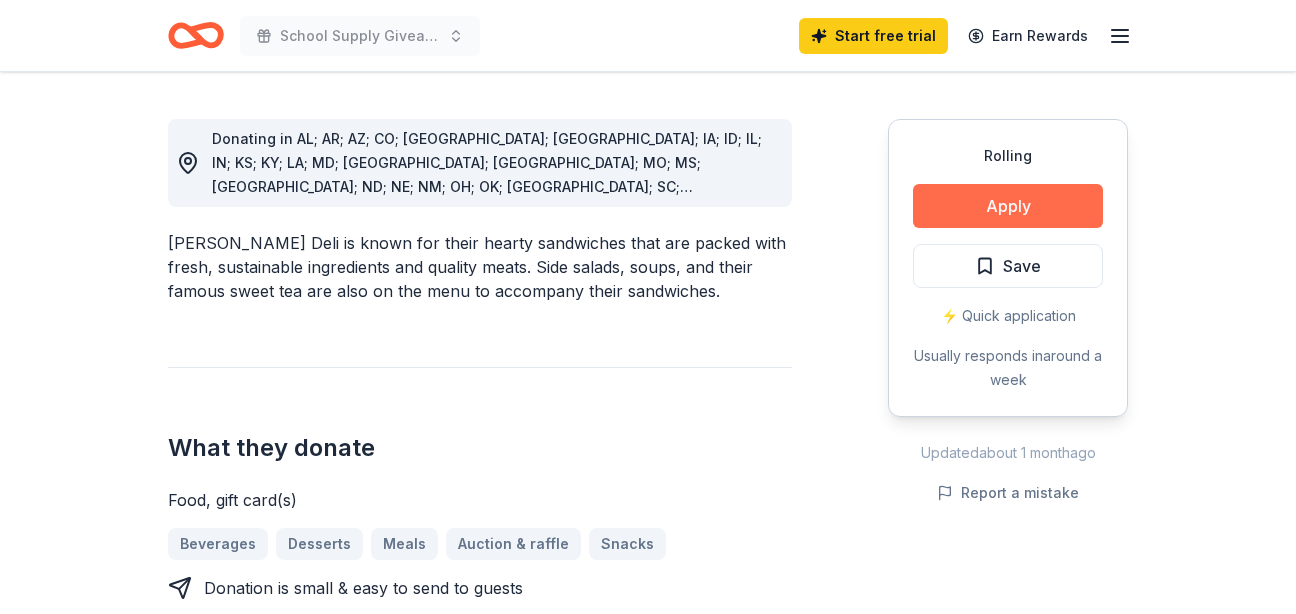 click on "Apply" at bounding box center (1008, 206) 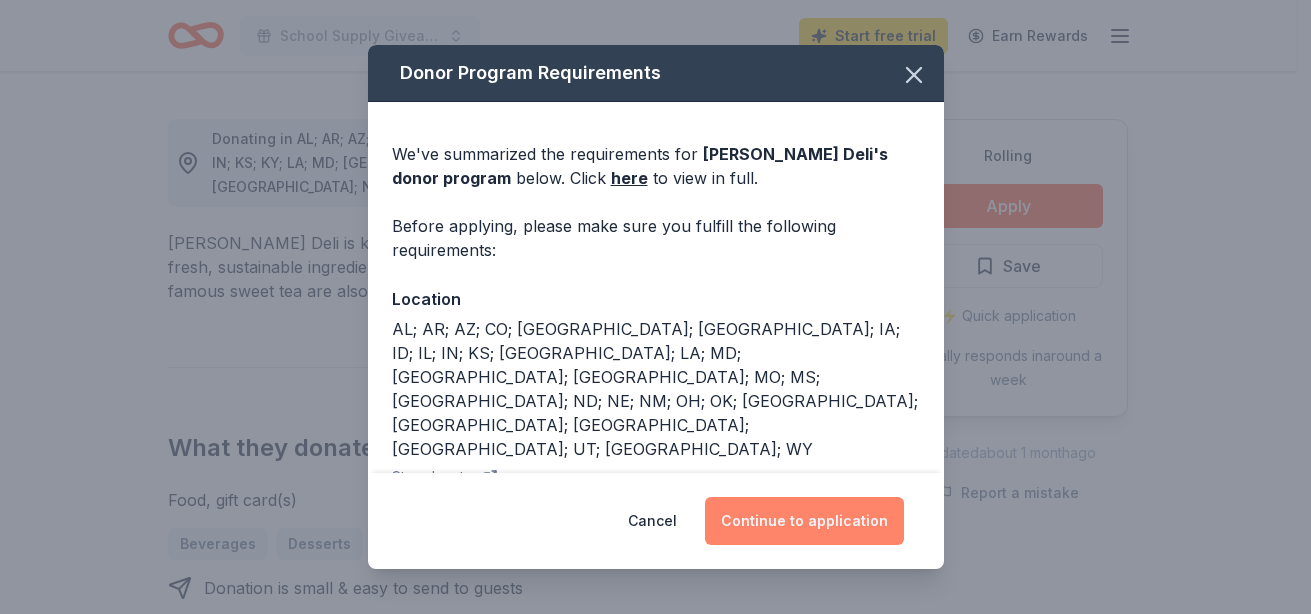 click on "Continue to application" at bounding box center (804, 521) 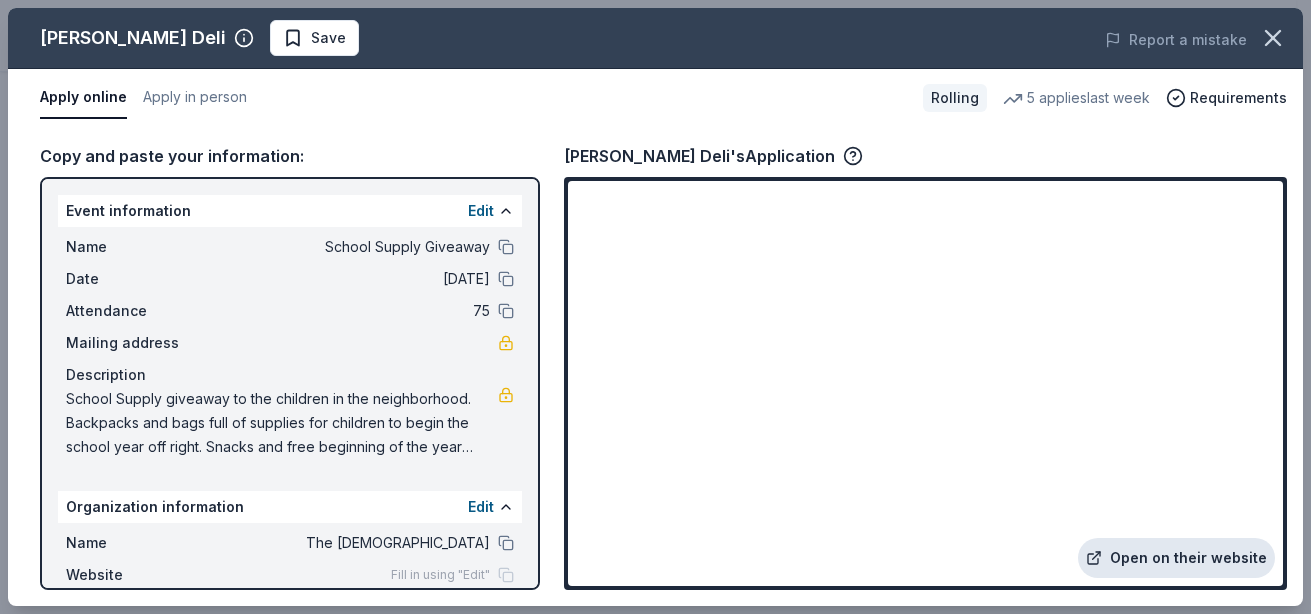 click on "Open on their website" at bounding box center [1176, 558] 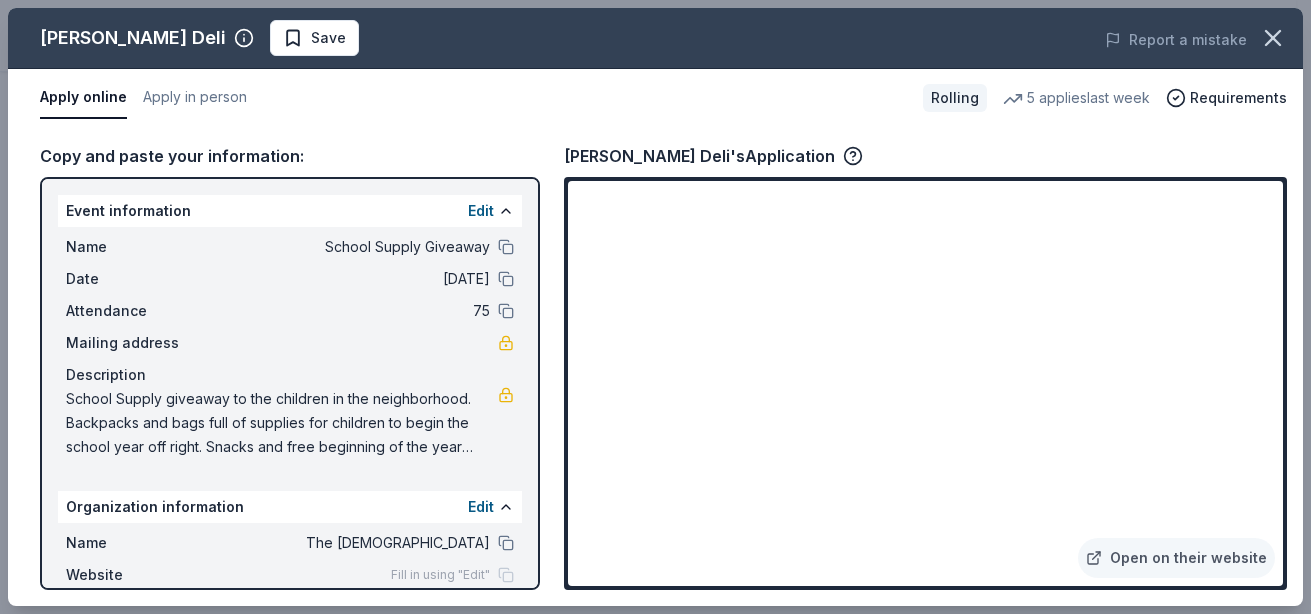 scroll, scrollTop: 81, scrollLeft: 0, axis: vertical 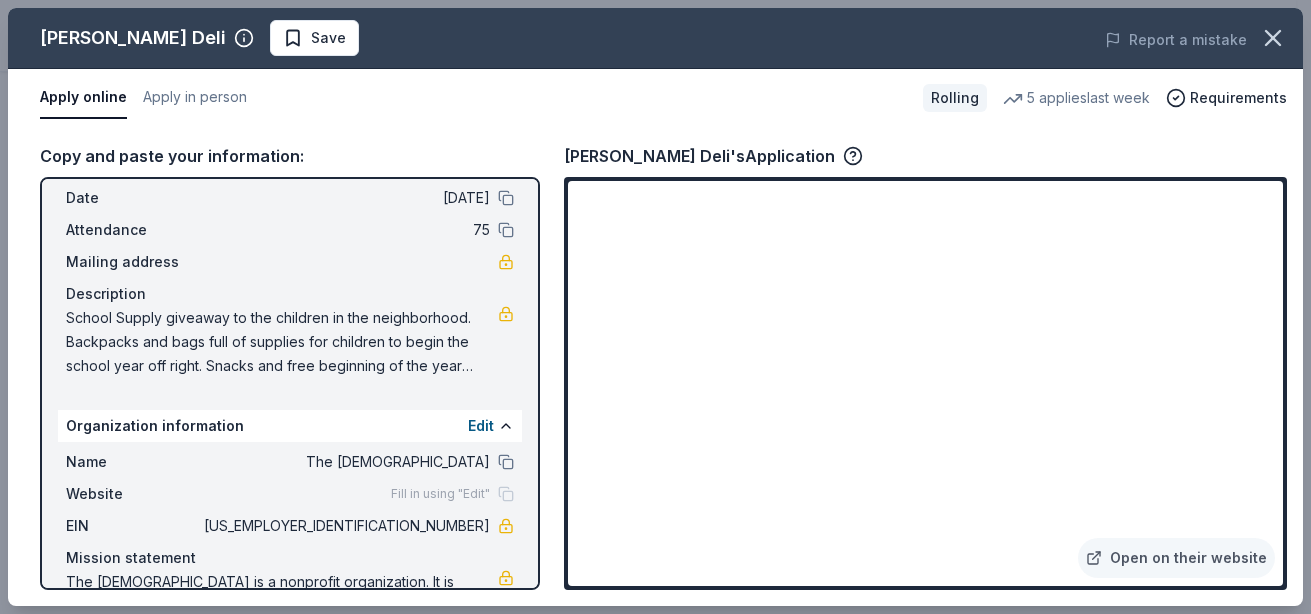 click on "School Supply giveaway to the children in the neighborhood. Backpacks and bags full of supplies for children to begin the school year off right. Snacks and free beginning of the year services. Free event for the children." at bounding box center [282, 342] 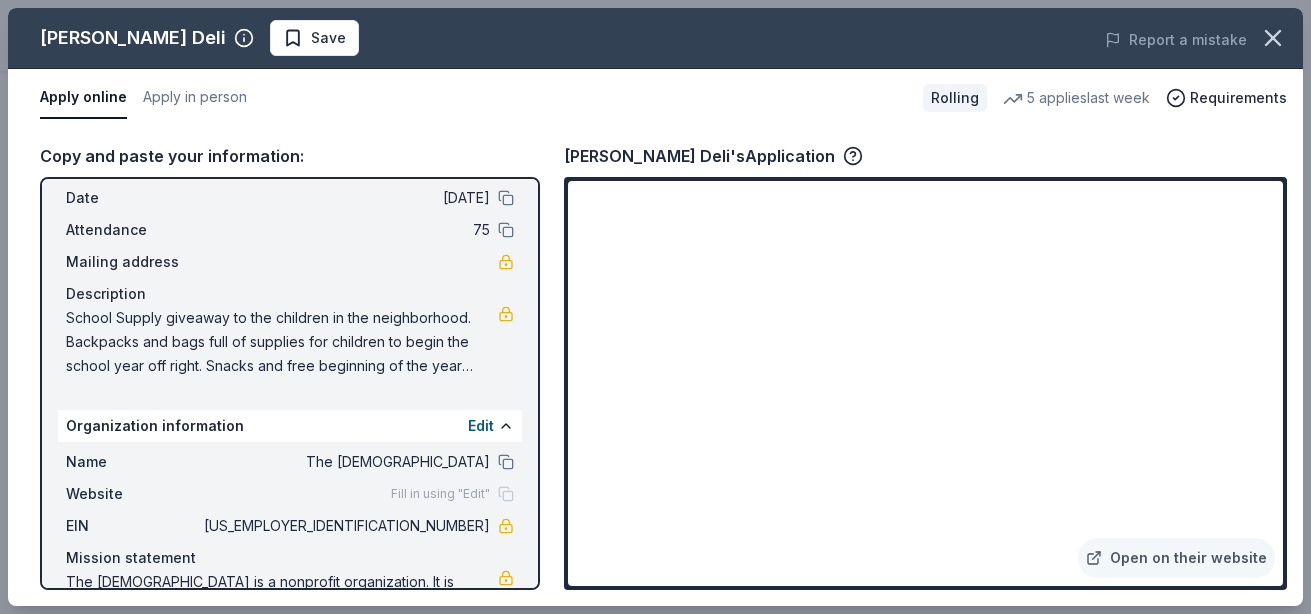 scroll, scrollTop: 159, scrollLeft: 0, axis: vertical 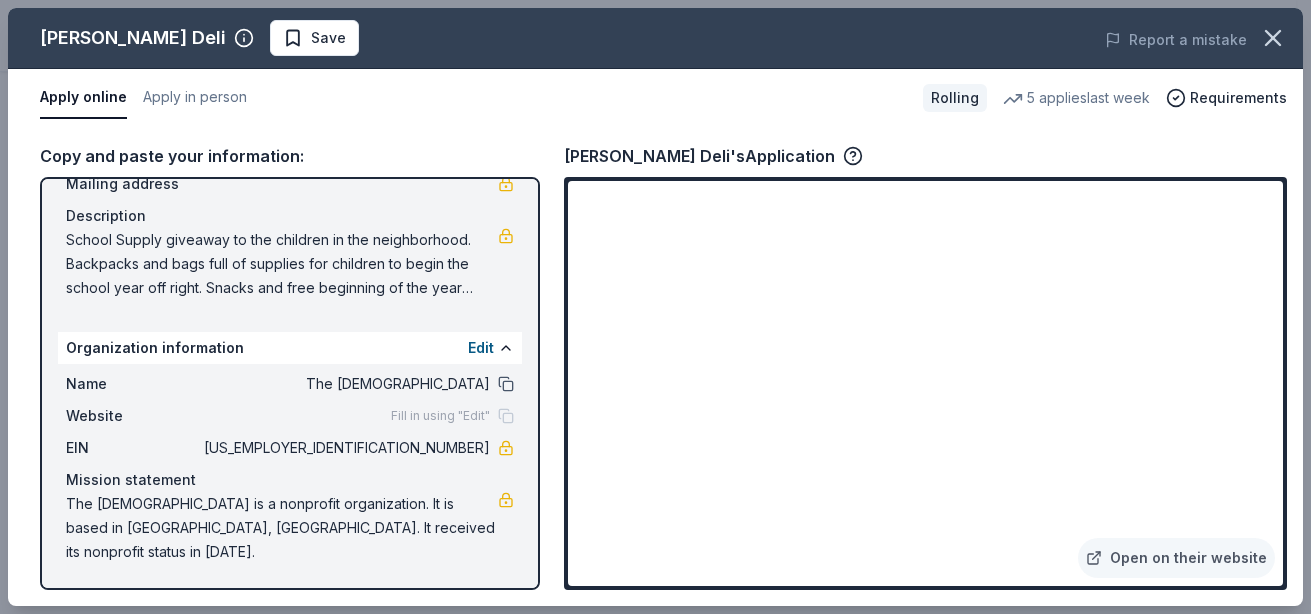click at bounding box center [506, 384] 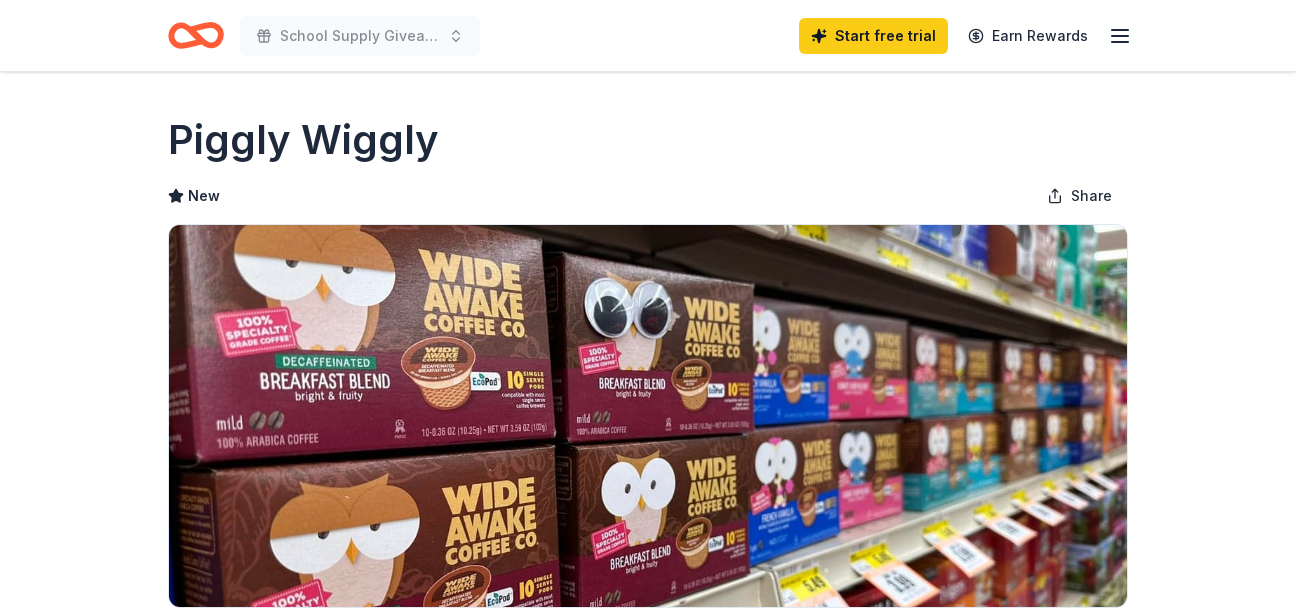 scroll, scrollTop: 0, scrollLeft: 0, axis: both 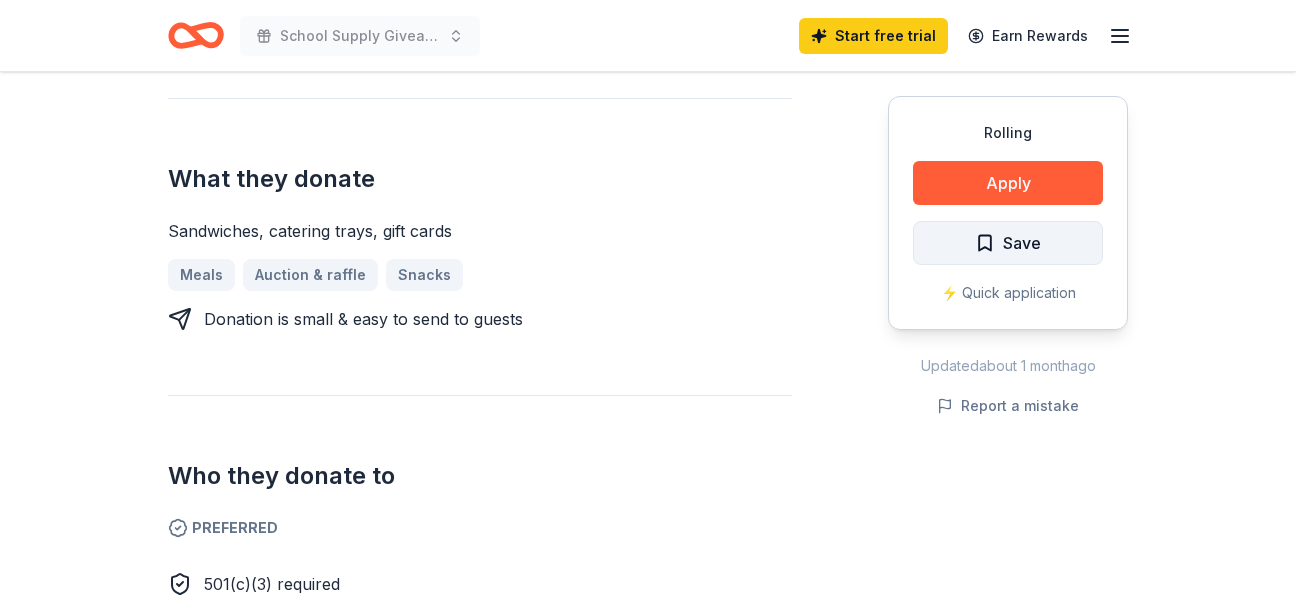 click on "Save" at bounding box center [1022, 243] 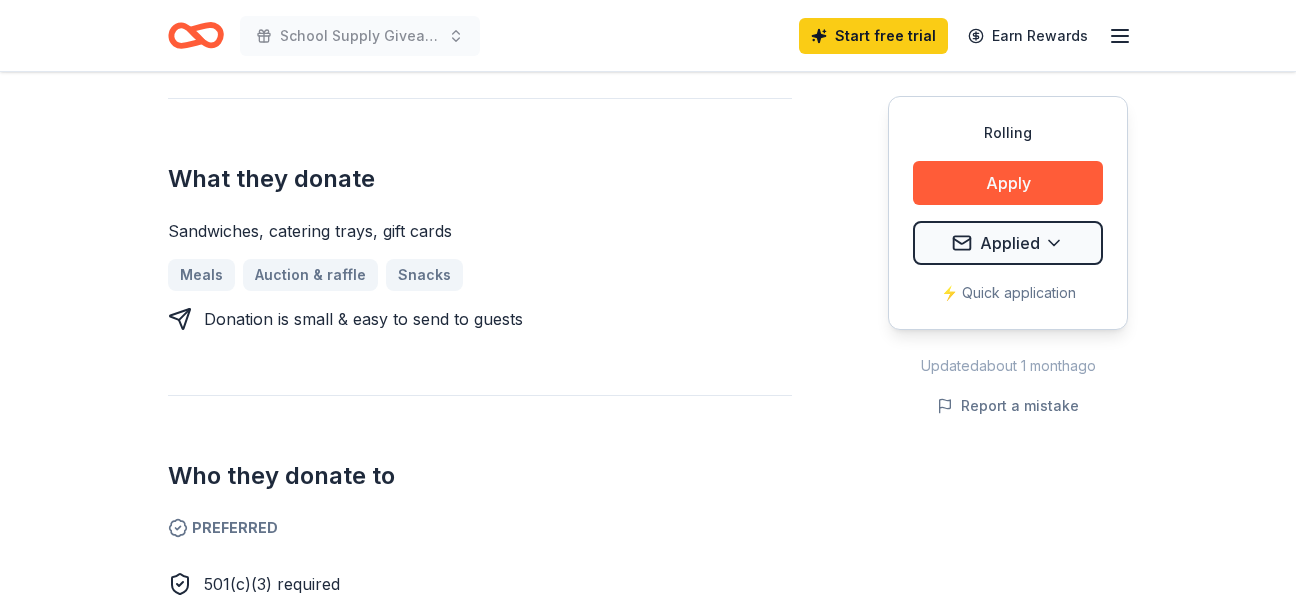 click on "Meals Auction & raffle Snacks" at bounding box center [480, 275] 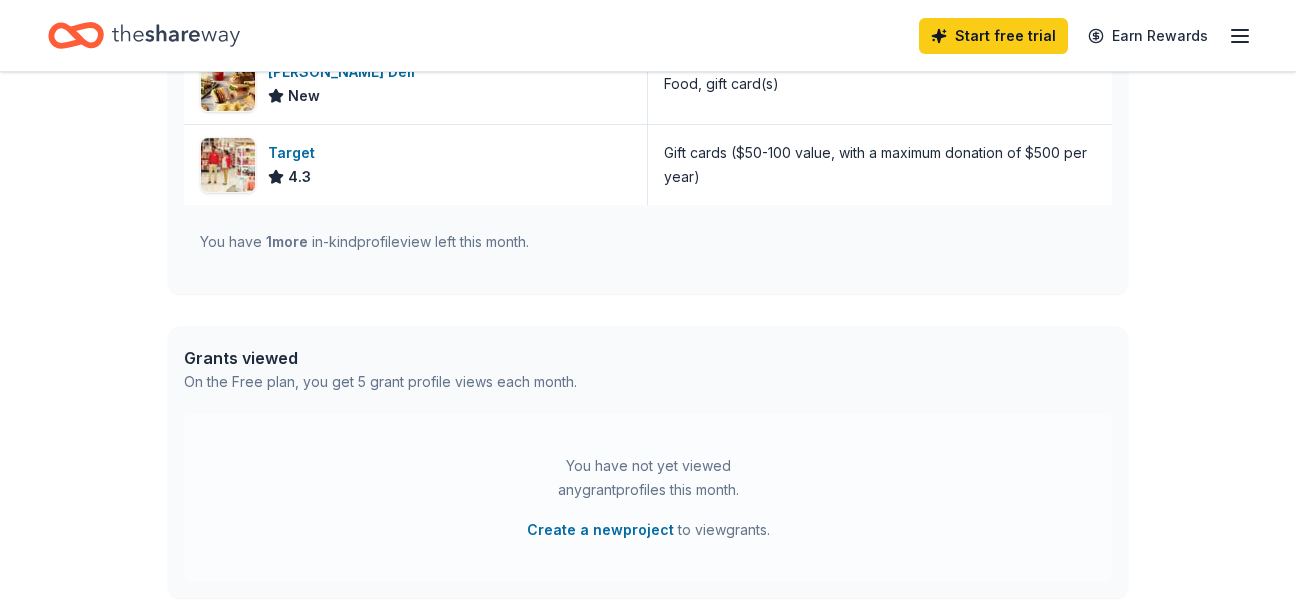 scroll, scrollTop: 0, scrollLeft: 0, axis: both 